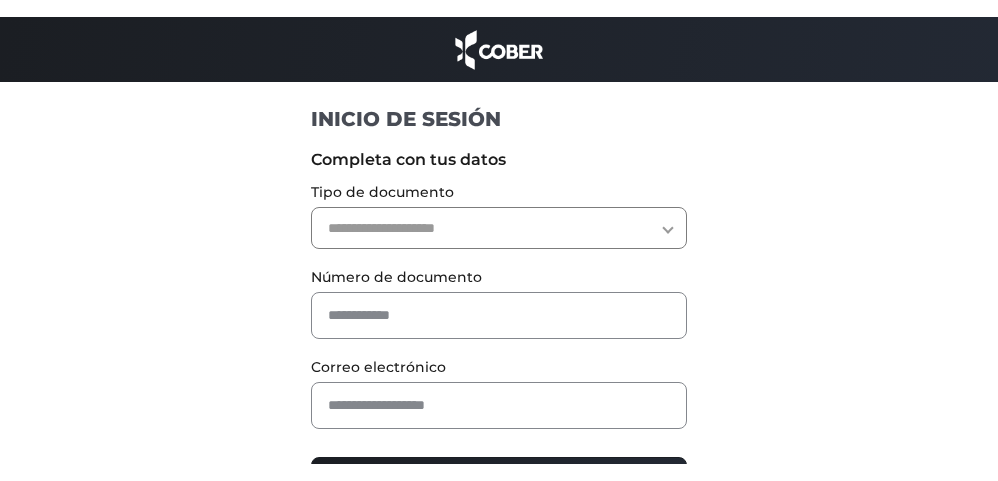 scroll, scrollTop: 0, scrollLeft: 0, axis: both 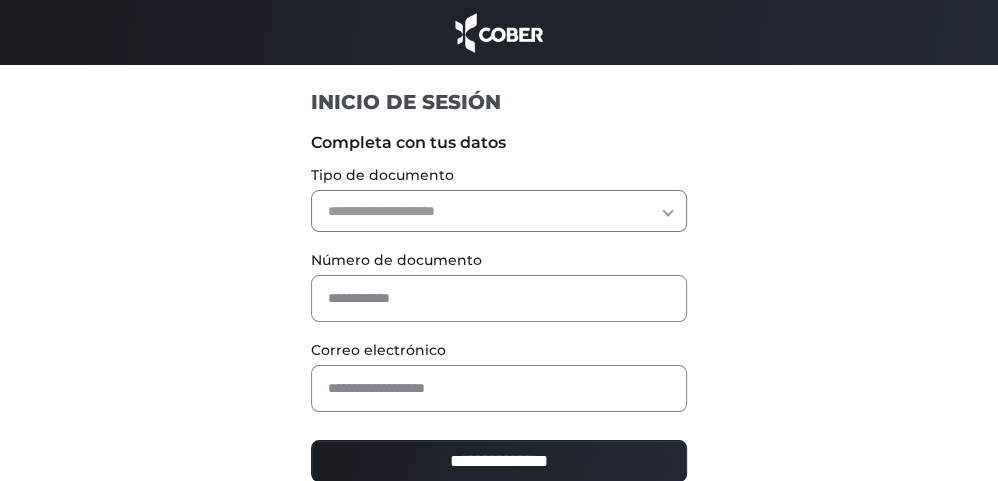 click on "**********" at bounding box center (499, 211) 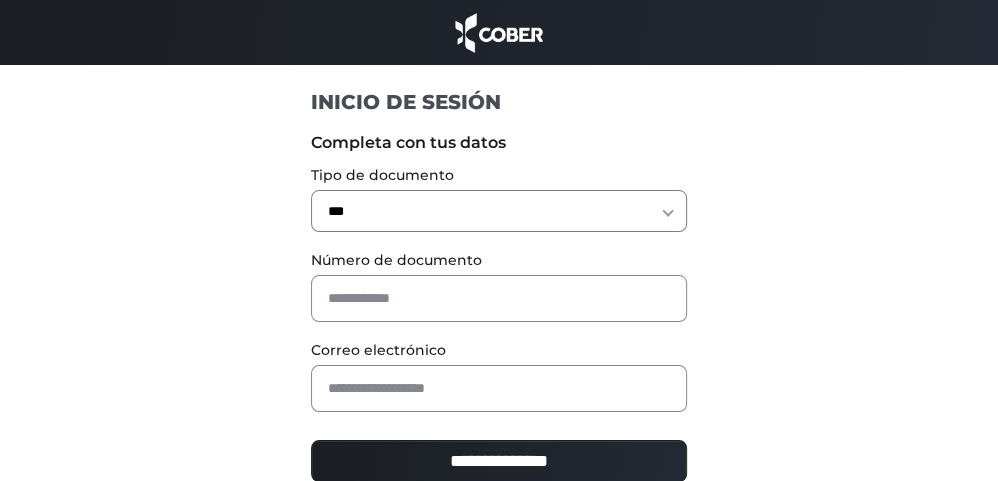 click on "**********" at bounding box center [499, 211] 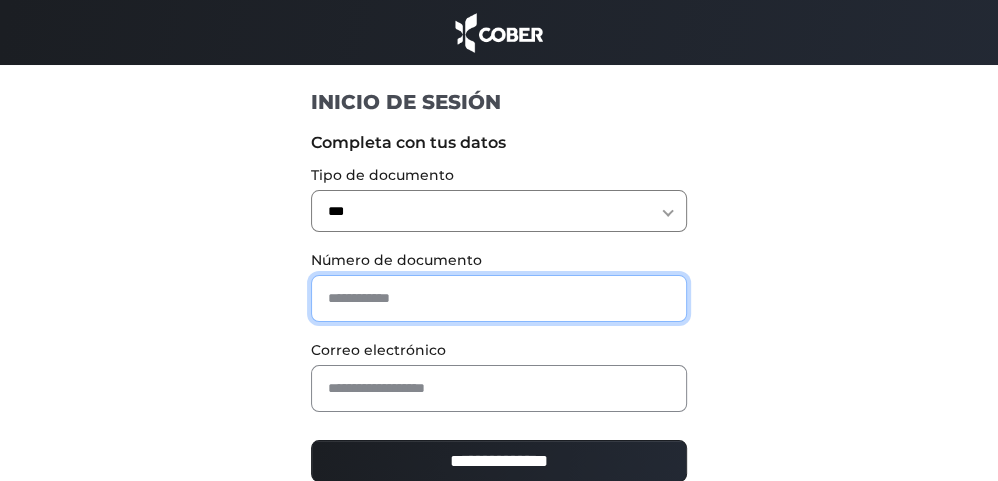click at bounding box center (499, 298) 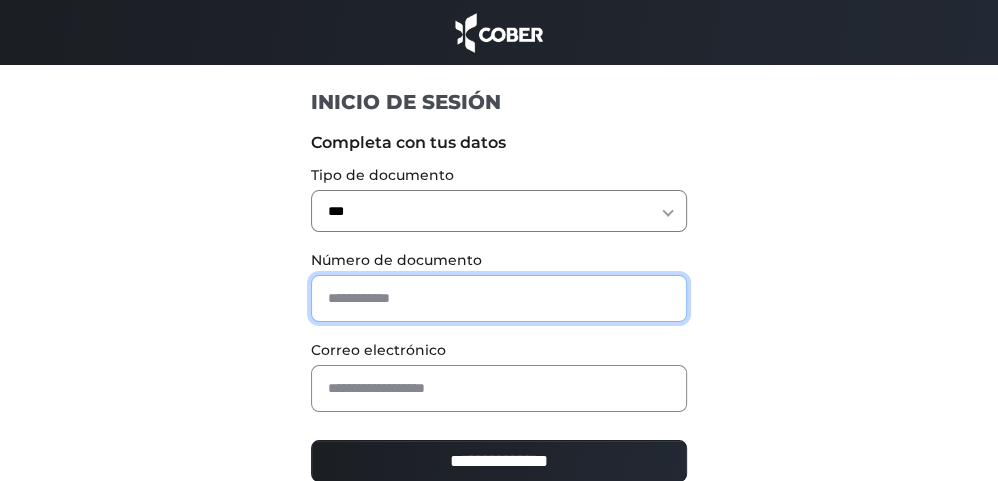 type on "********" 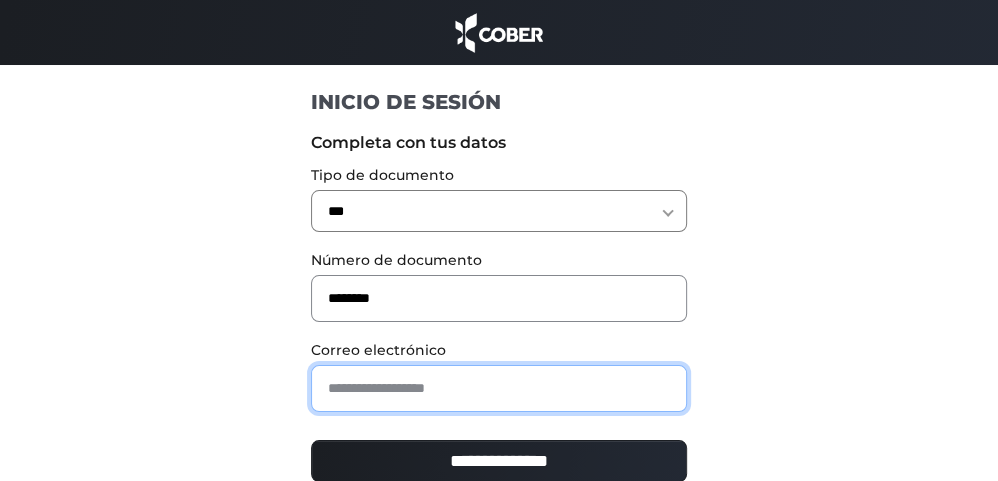 click at bounding box center [499, 388] 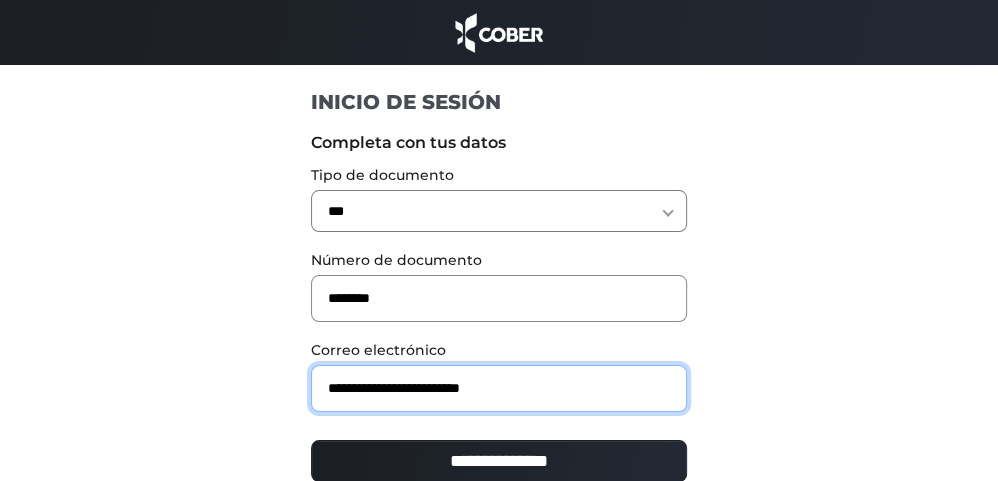 drag, startPoint x: 476, startPoint y: 387, endPoint x: 451, endPoint y: 389, distance: 25.079872 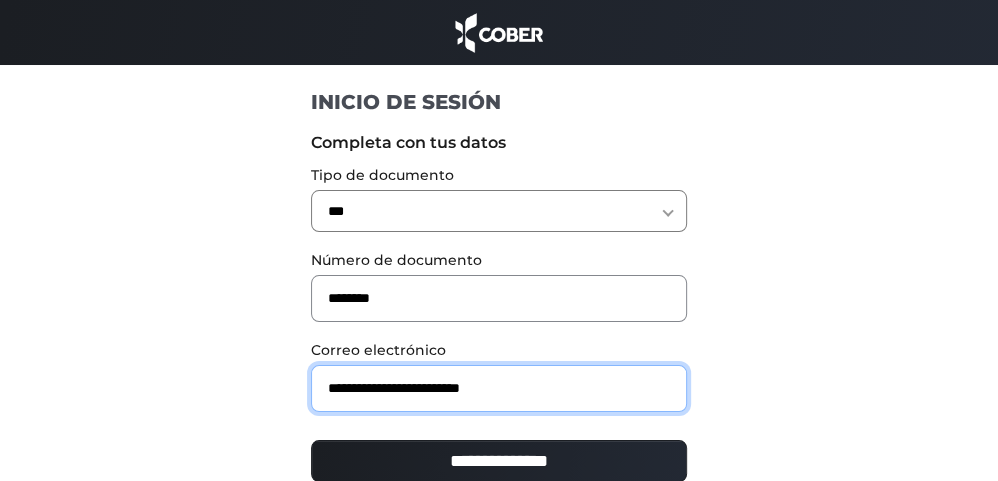 click on "**********" at bounding box center [499, 388] 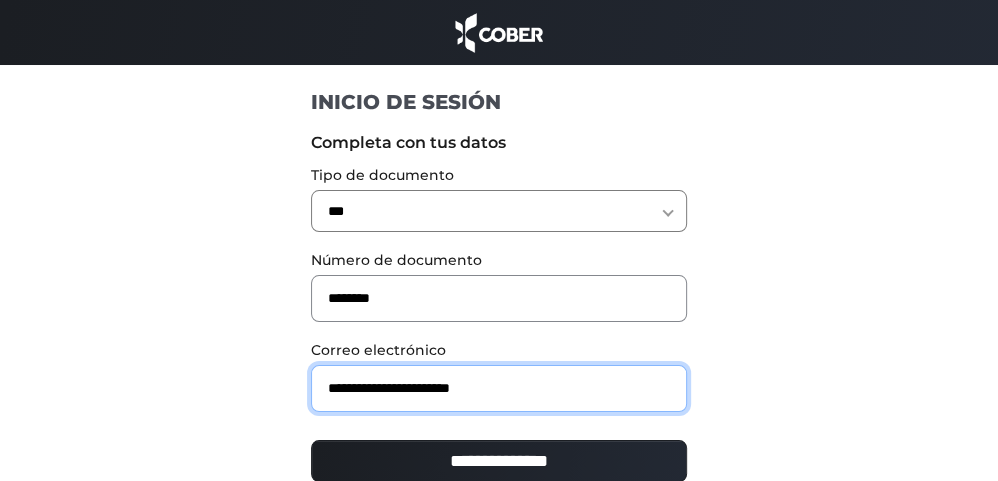 type on "**********" 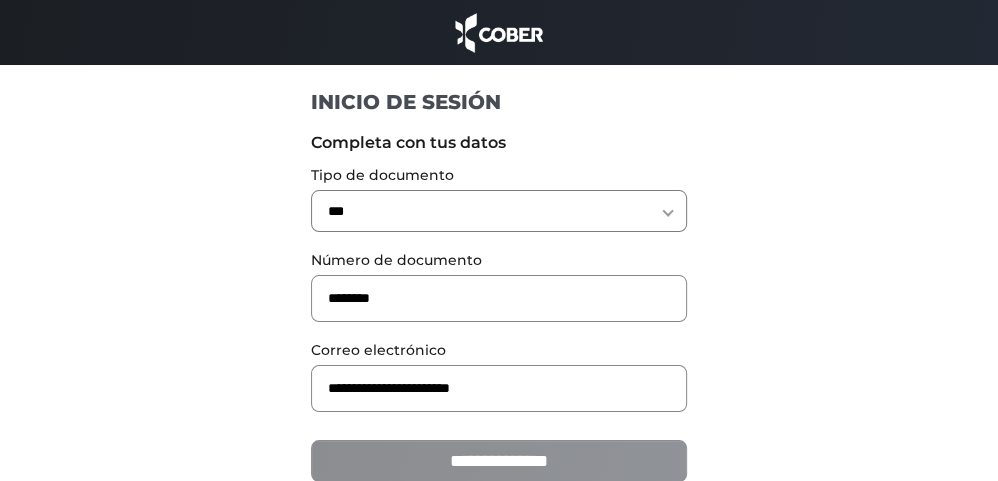 click on "**********" at bounding box center (499, 461) 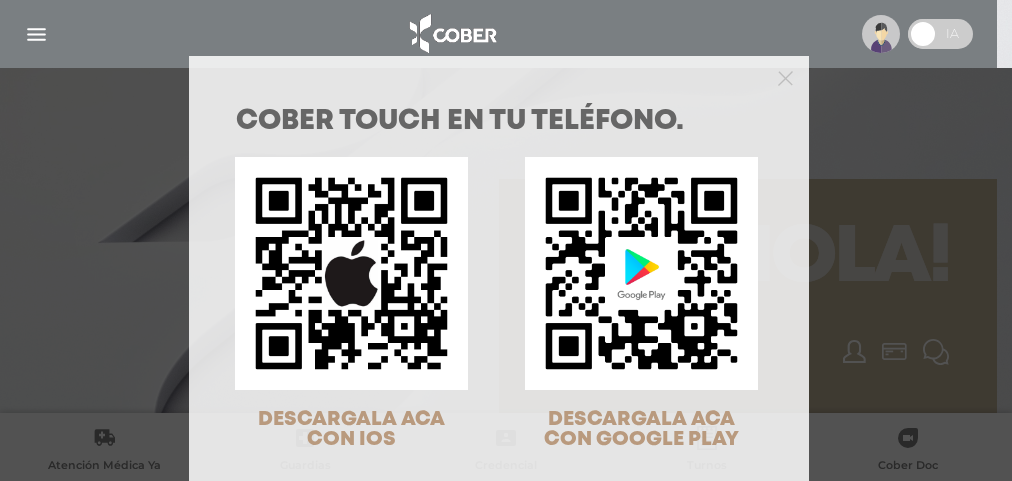 scroll, scrollTop: 0, scrollLeft: 0, axis: both 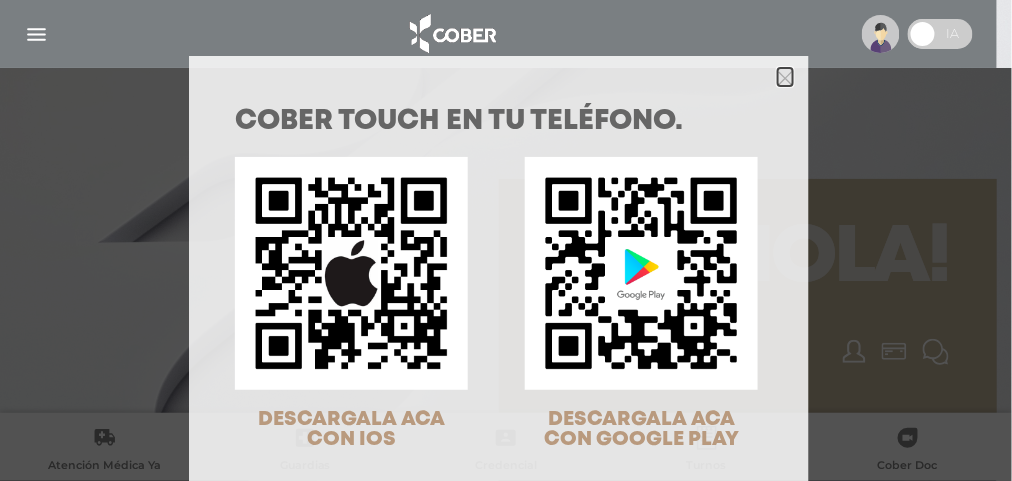 click 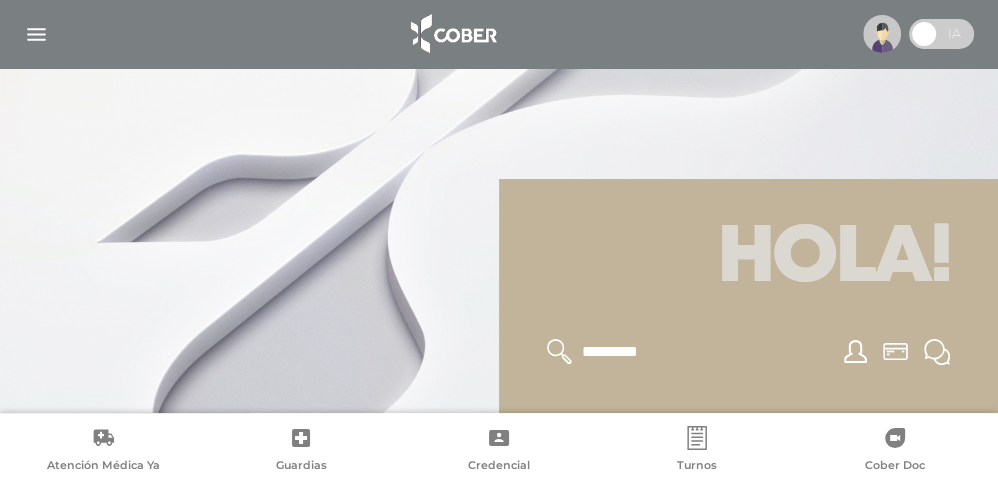 click at bounding box center [36, 34] 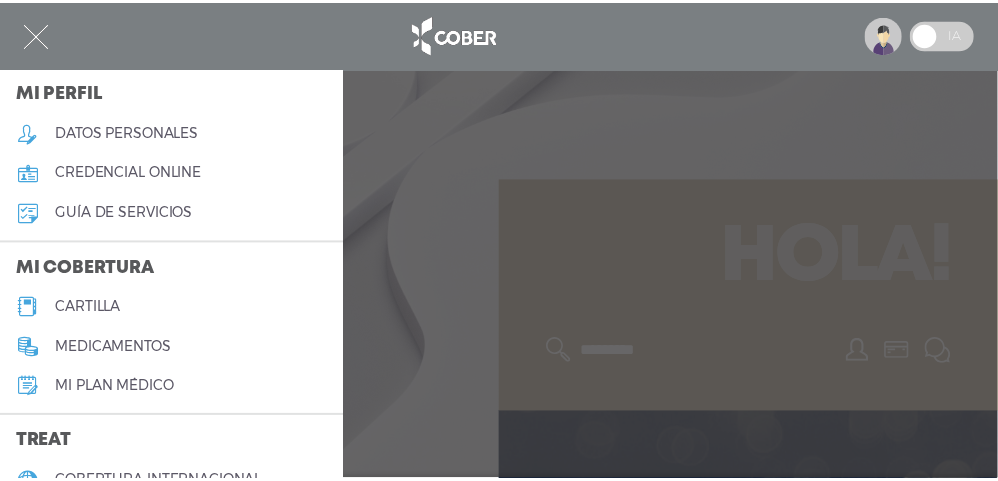 scroll, scrollTop: 300, scrollLeft: 0, axis: vertical 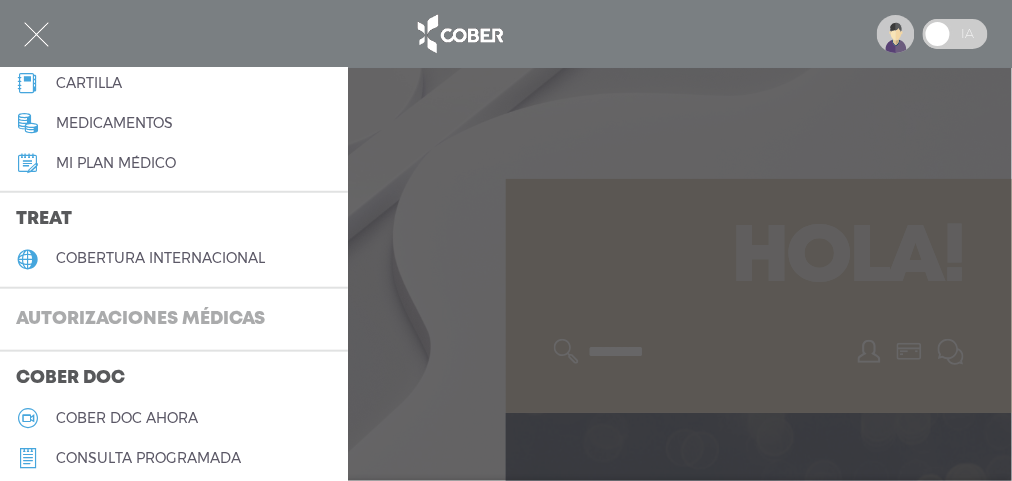 click on "Autorizaciones médicas" at bounding box center (140, 320) 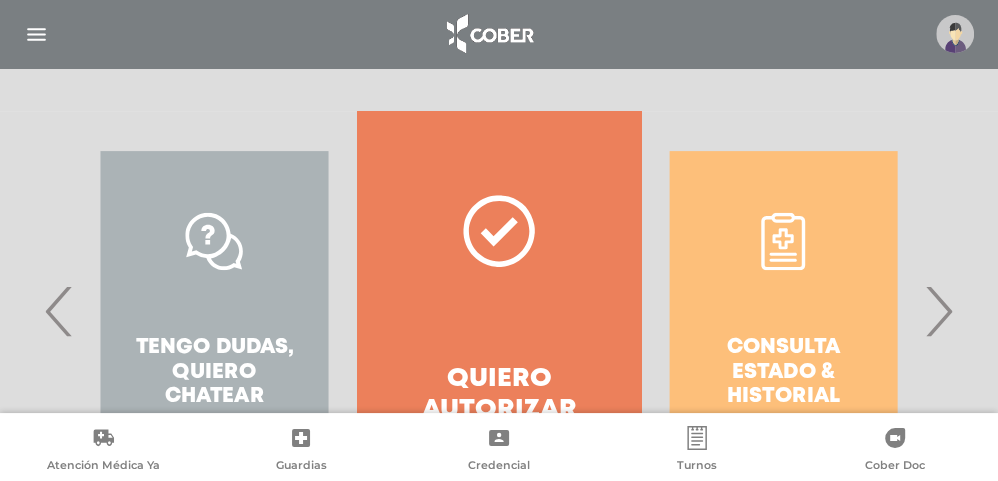 scroll, scrollTop: 400, scrollLeft: 0, axis: vertical 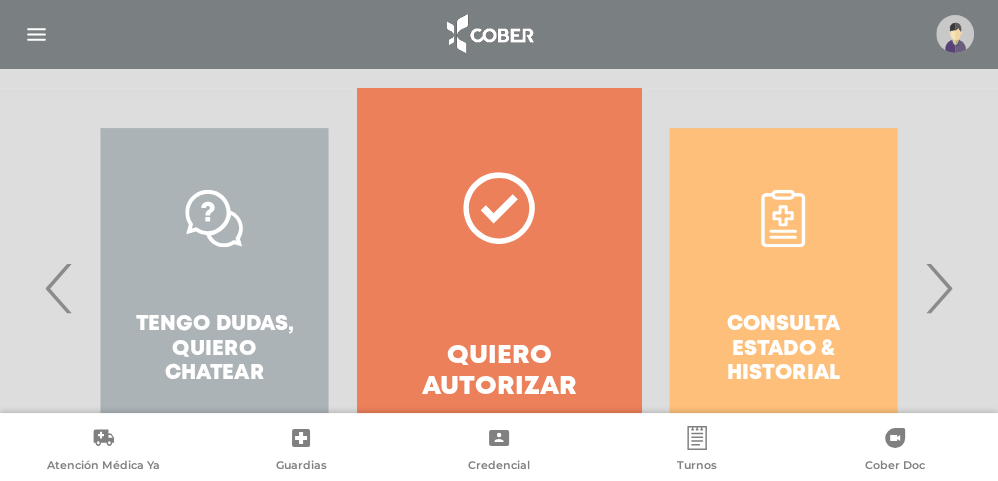 click on "›" at bounding box center [938, 288] 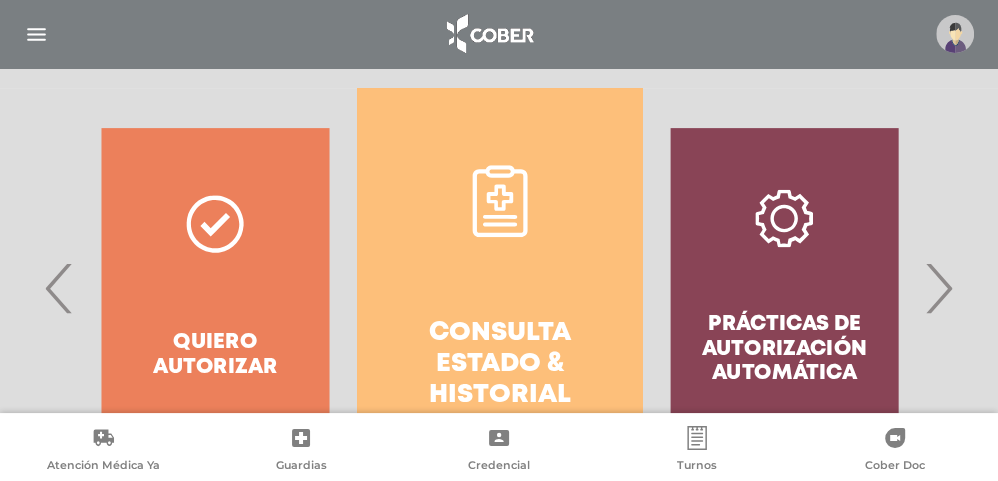 click on "Consulta estado & historial" at bounding box center [499, 365] 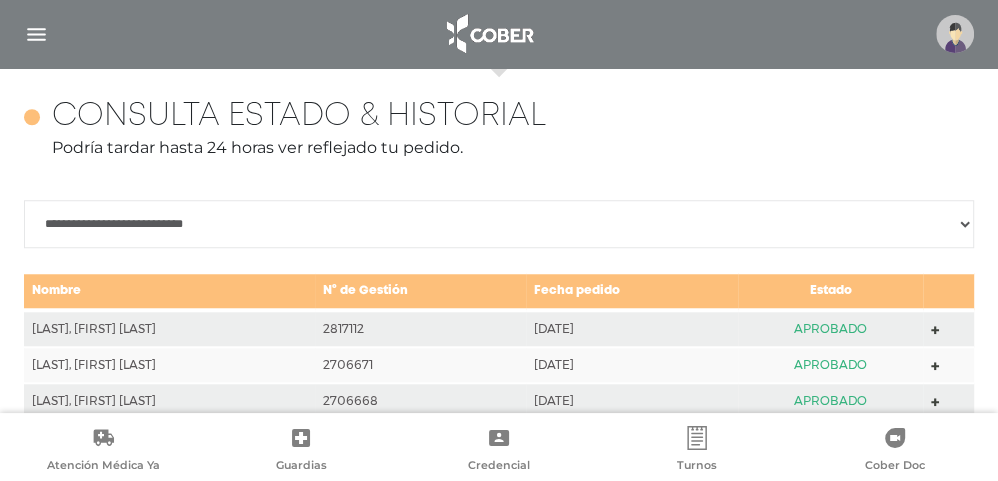 scroll, scrollTop: 888, scrollLeft: 0, axis: vertical 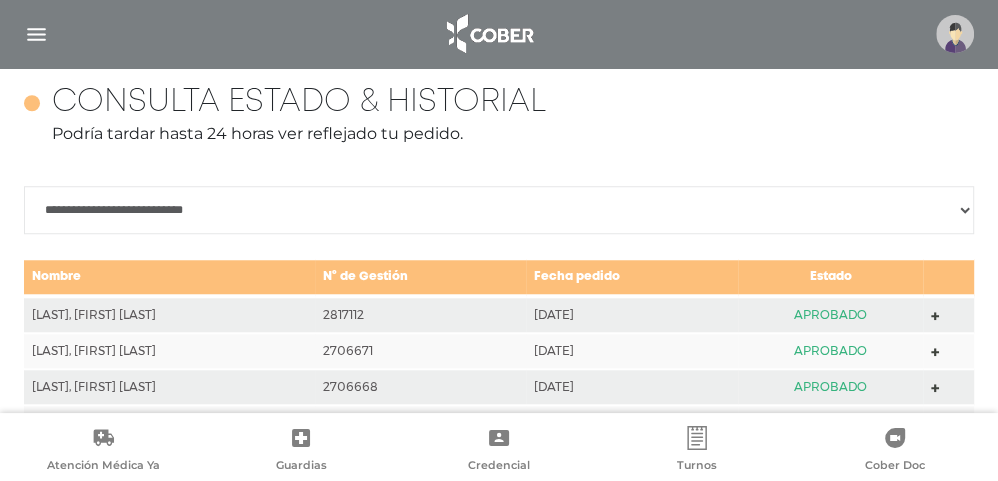 click on "**********" at bounding box center (499, 210) 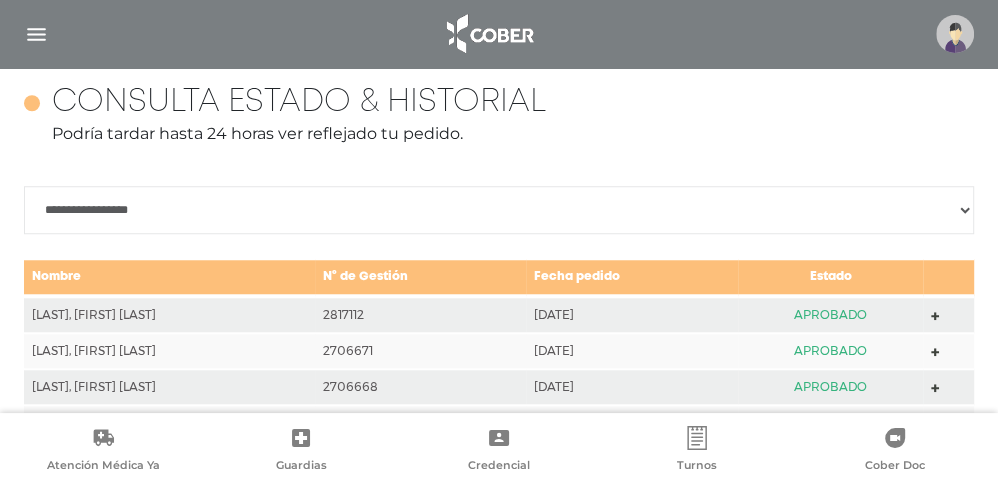 click on "**********" at bounding box center (499, 210) 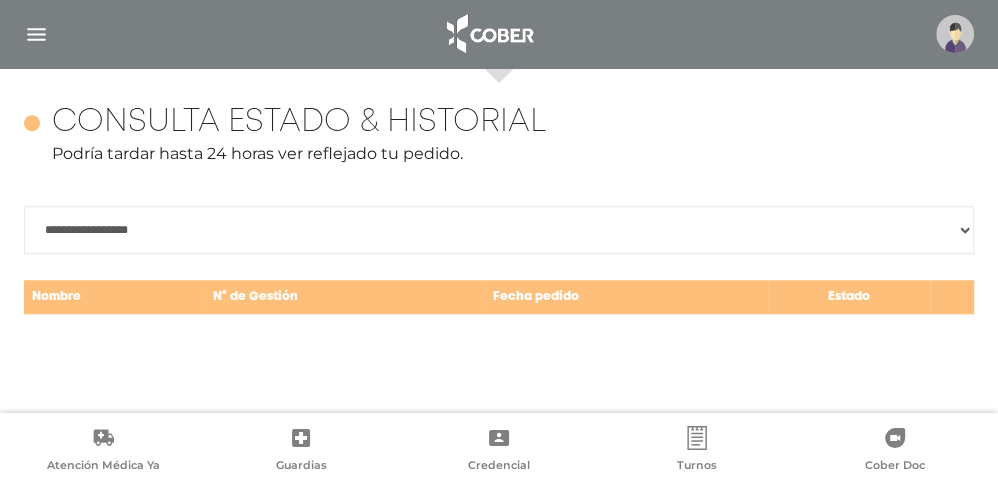 scroll, scrollTop: 868, scrollLeft: 0, axis: vertical 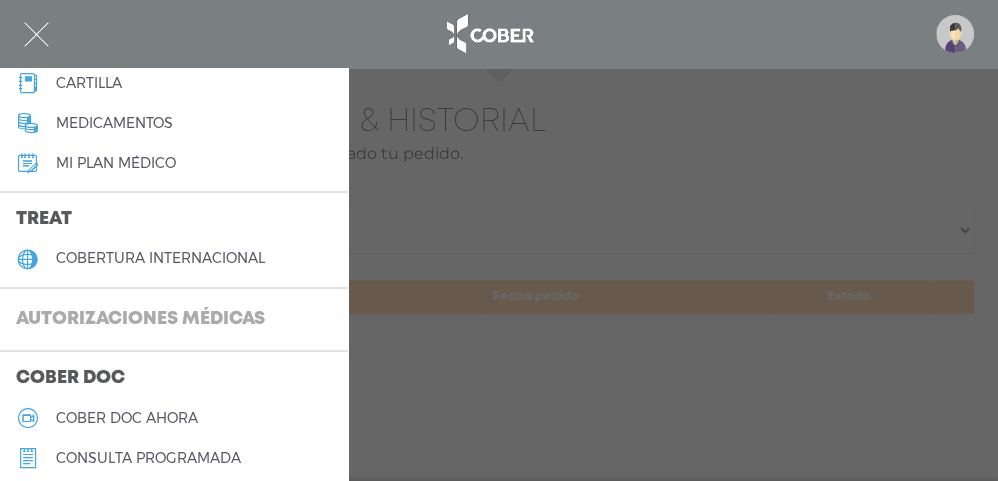 click on "Autorizaciones médicas" at bounding box center [140, 320] 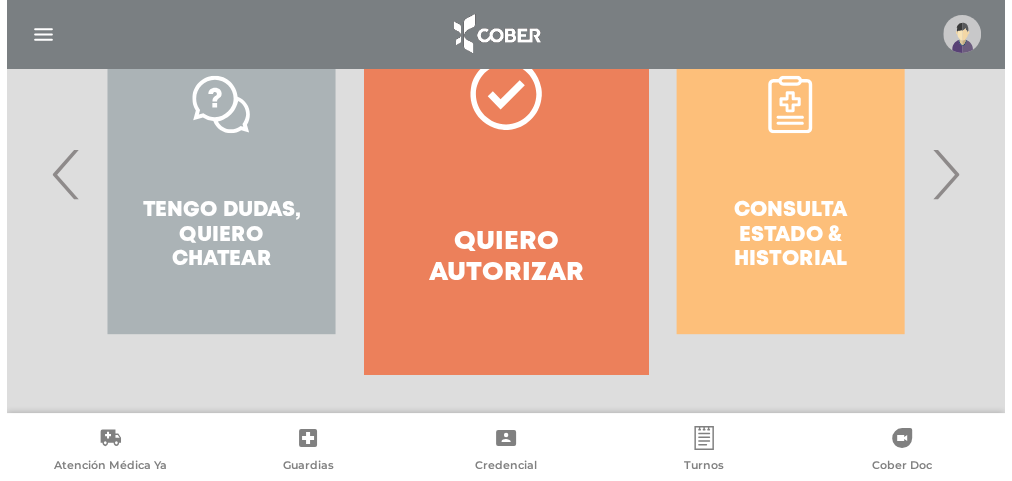 scroll, scrollTop: 522, scrollLeft: 0, axis: vertical 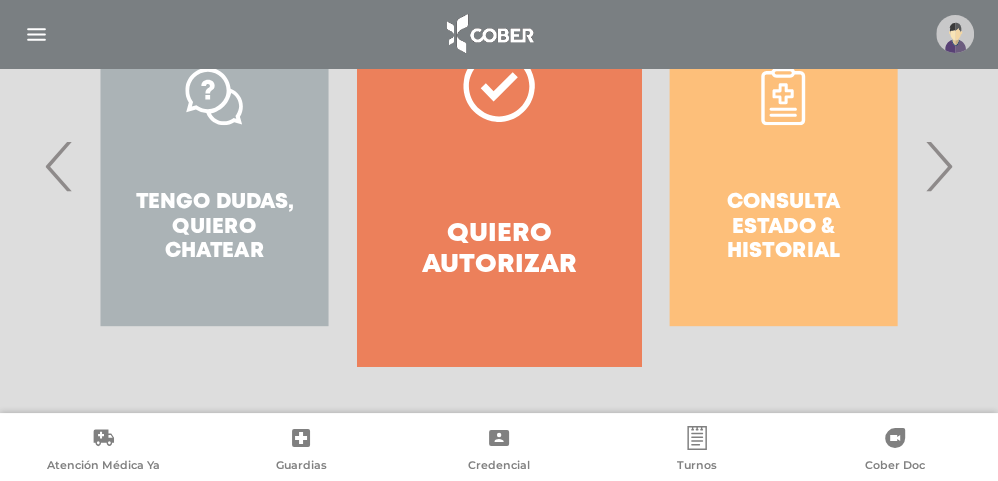 click at bounding box center (36, 34) 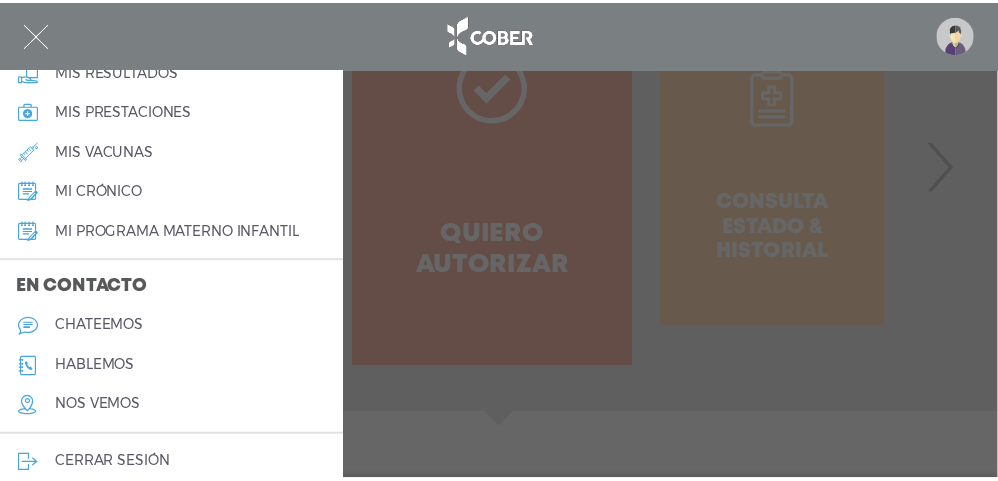 scroll, scrollTop: 1060, scrollLeft: 0, axis: vertical 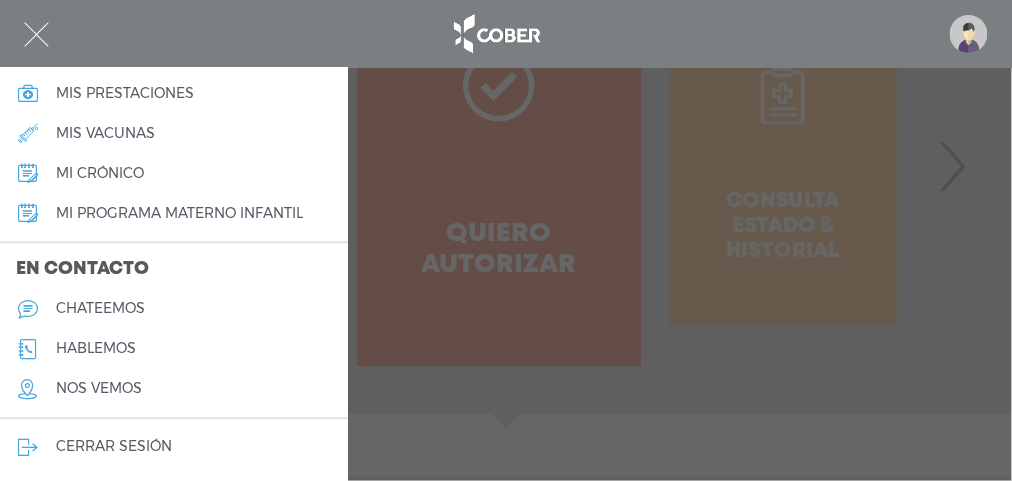 click on "hablemos" at bounding box center (96, 348) 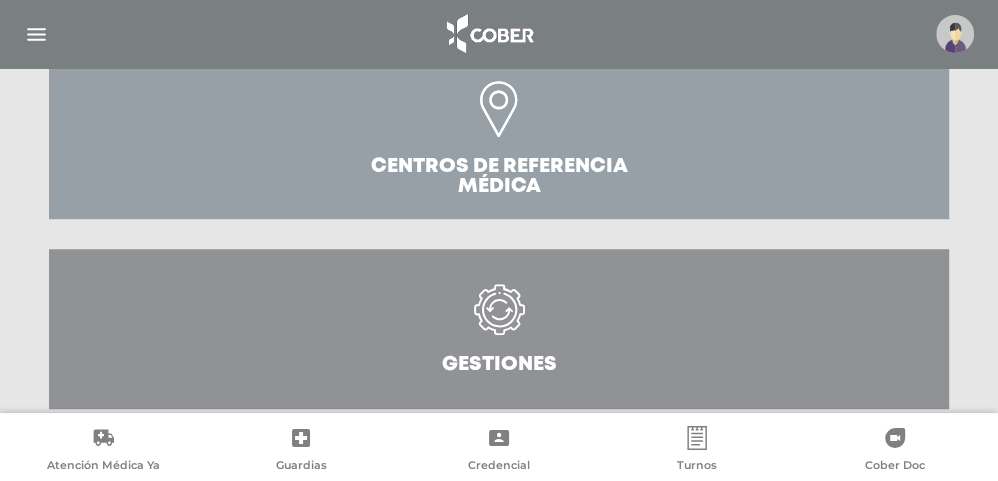 scroll, scrollTop: 874, scrollLeft: 0, axis: vertical 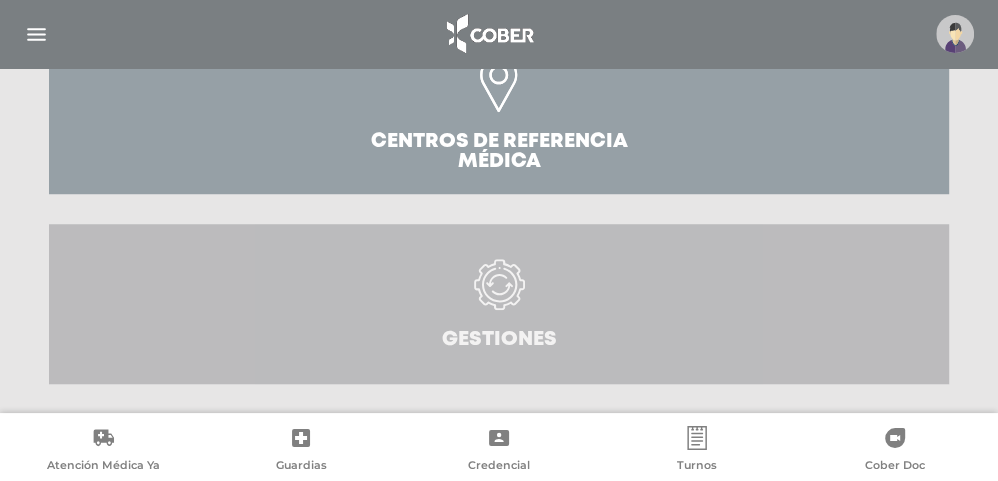 click 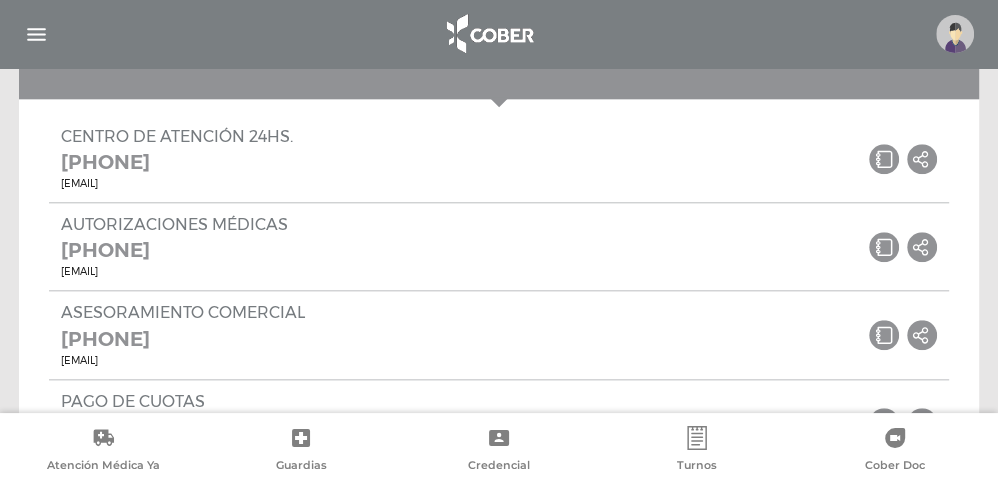 scroll, scrollTop: 1274, scrollLeft: 0, axis: vertical 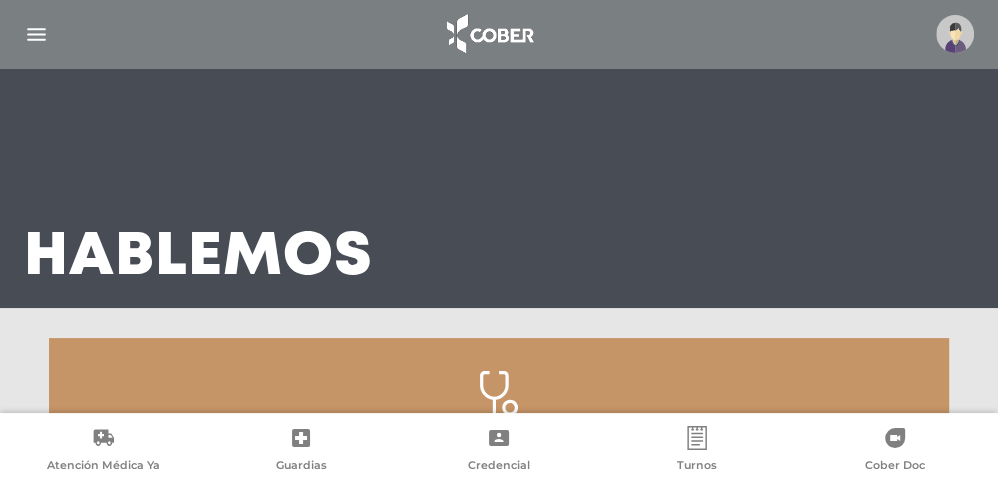 click at bounding box center (36, 34) 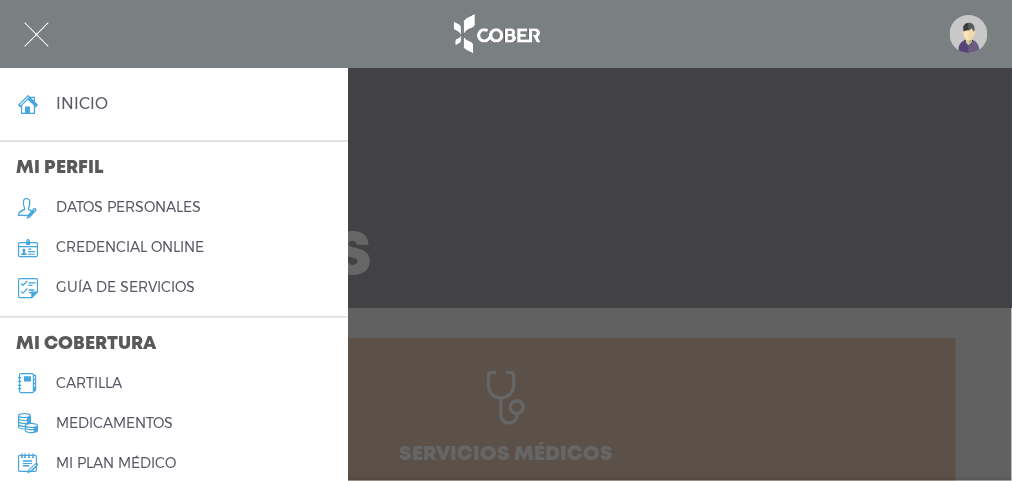 click on "datos personales" at bounding box center (128, 207) 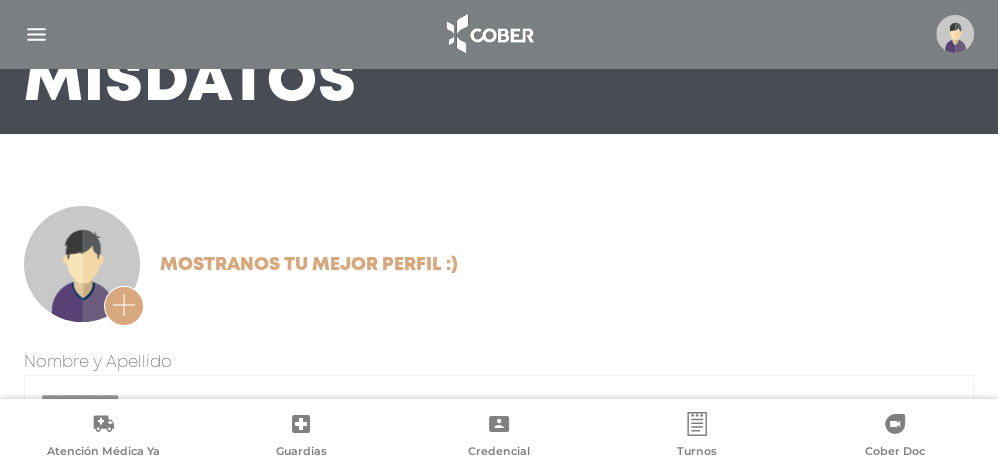 scroll, scrollTop: 172, scrollLeft: 0, axis: vertical 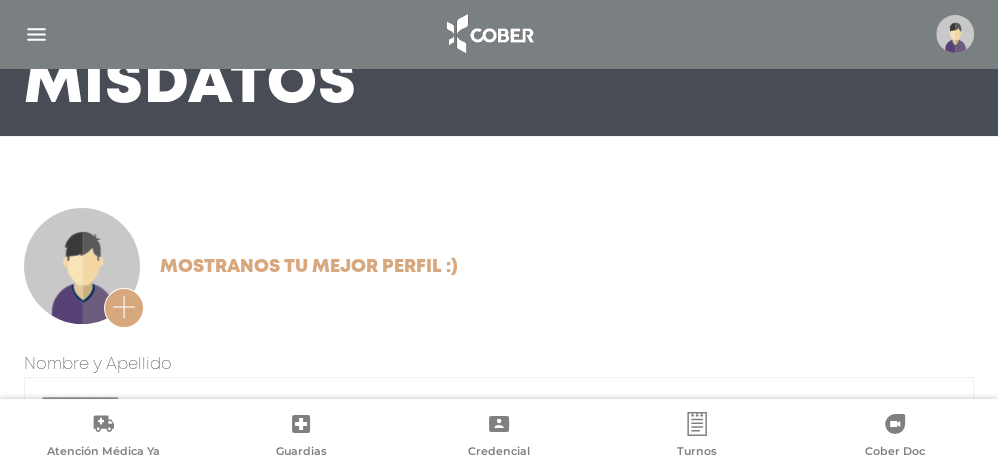 click at bounding box center [124, 307] 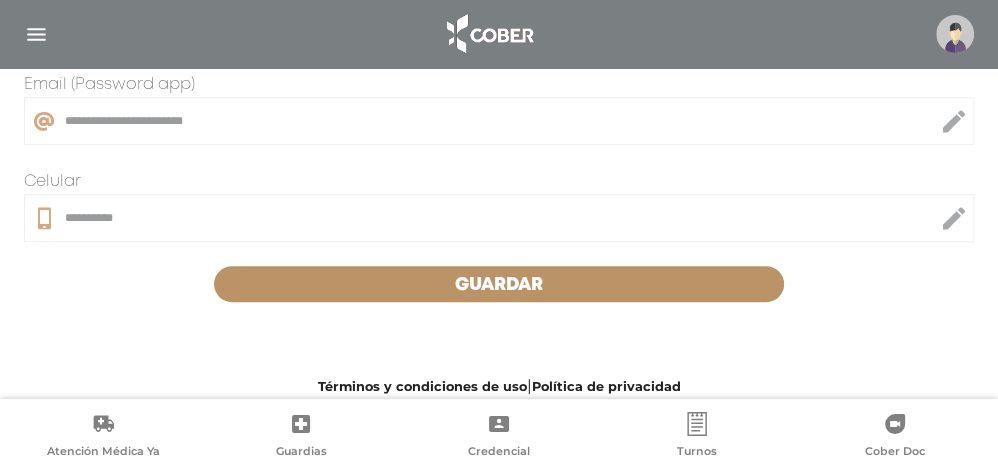 scroll, scrollTop: 772, scrollLeft: 0, axis: vertical 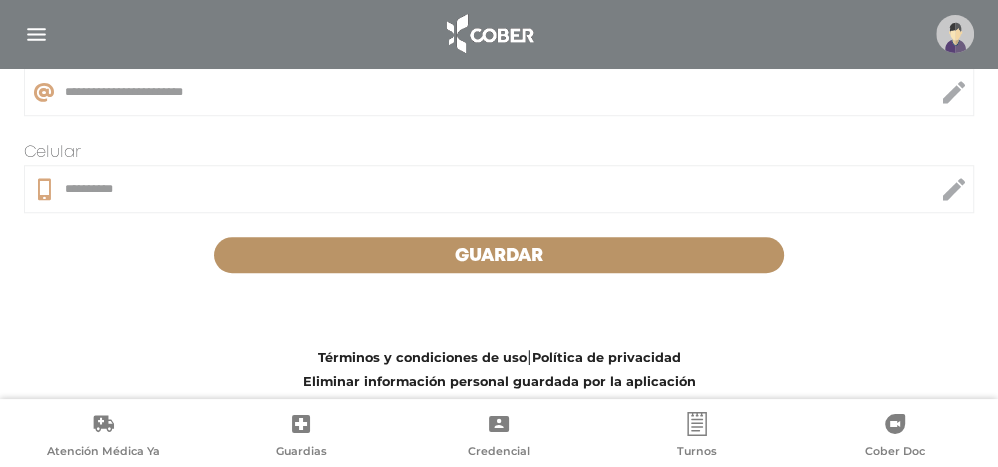 click at bounding box center [36, 34] 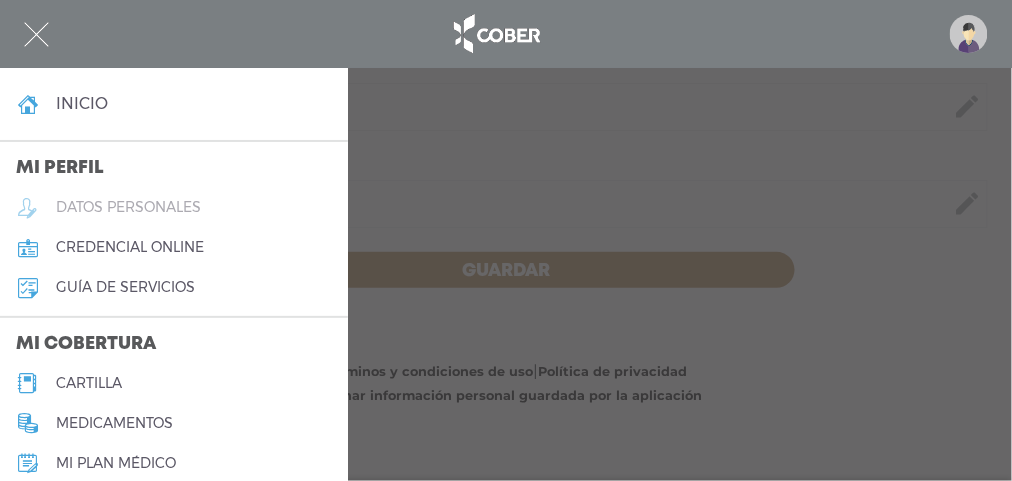 click on "datos personales" at bounding box center (128, 207) 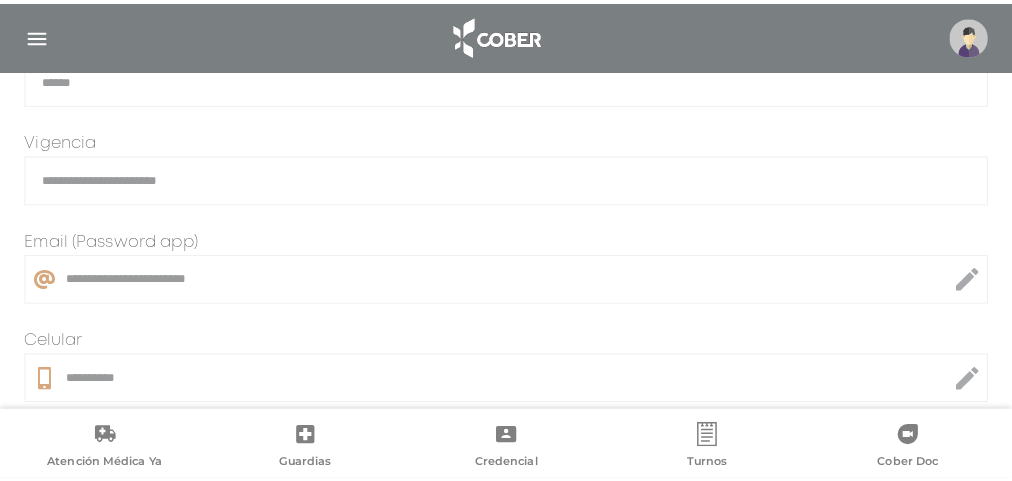 scroll, scrollTop: 600, scrollLeft: 0, axis: vertical 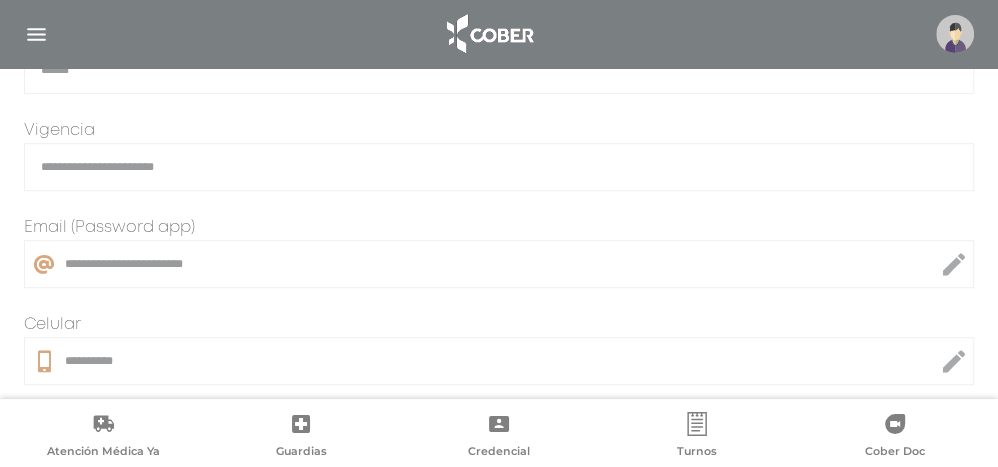 click at bounding box center (36, 34) 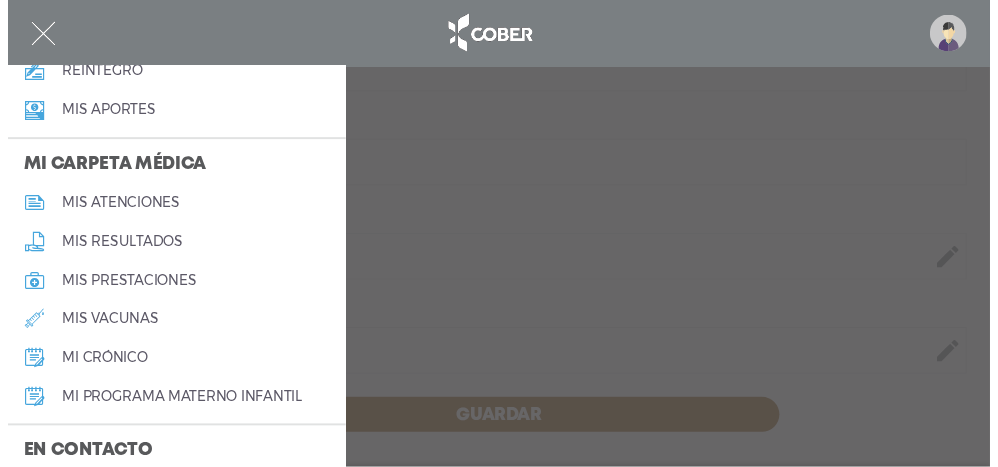 scroll, scrollTop: 900, scrollLeft: 0, axis: vertical 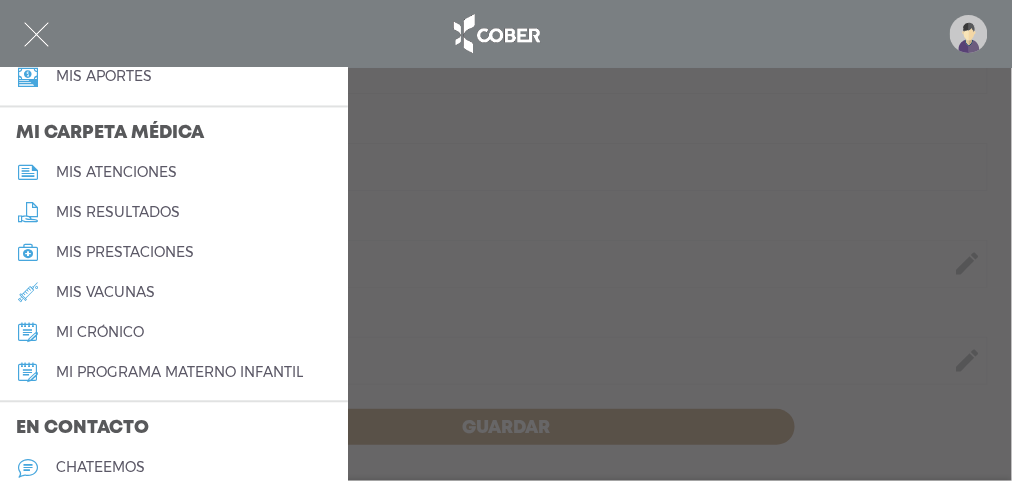 click at bounding box center (506, 240) 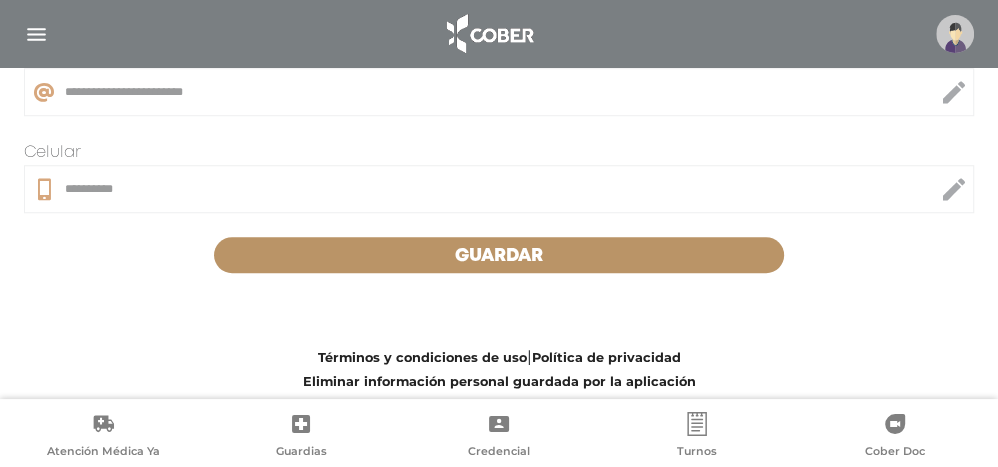 scroll, scrollTop: 672, scrollLeft: 0, axis: vertical 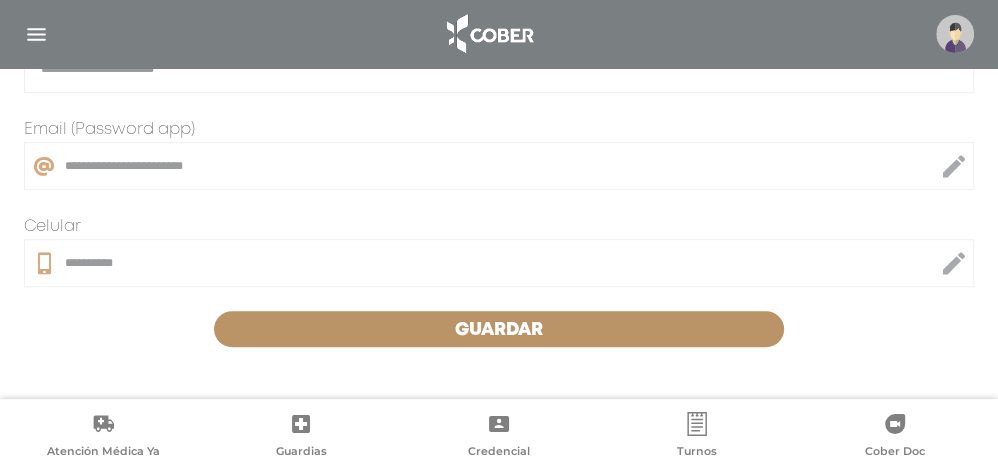 click at bounding box center [36, 34] 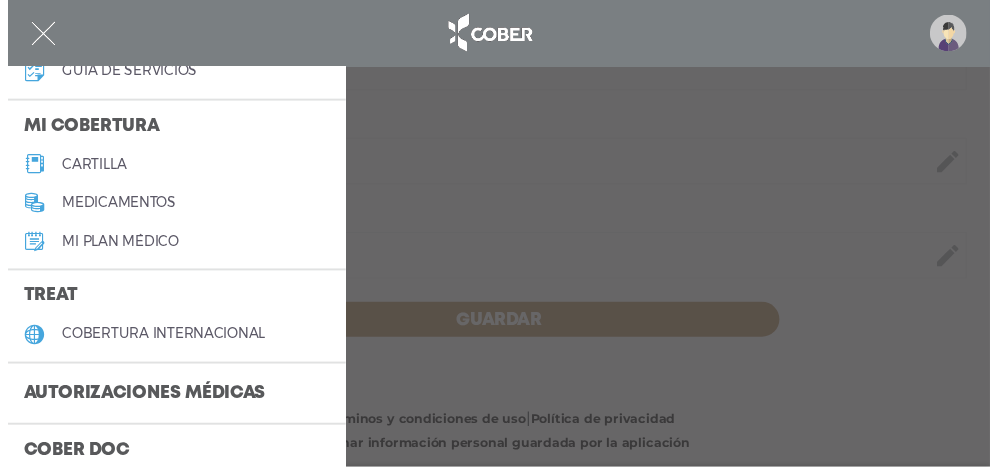 scroll, scrollTop: 260, scrollLeft: 0, axis: vertical 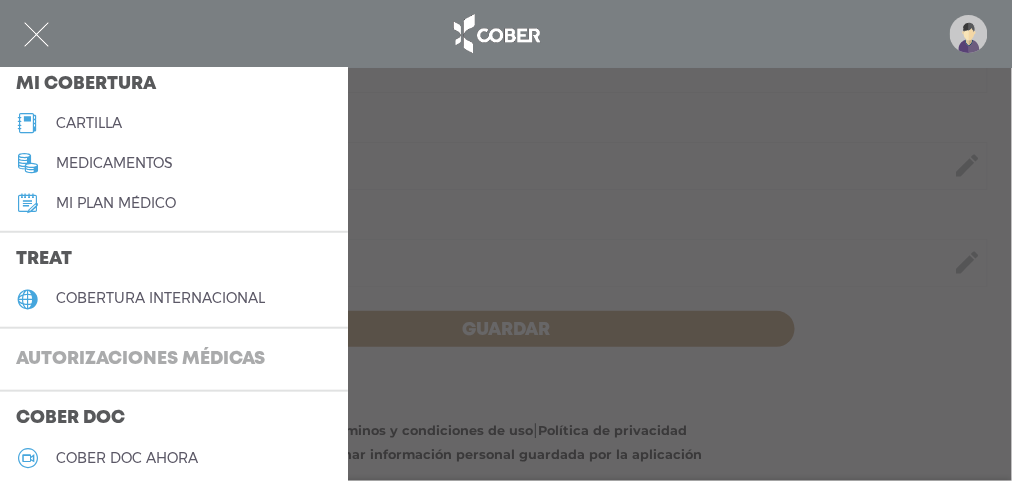 click on "Autorizaciones médicas" at bounding box center [140, 360] 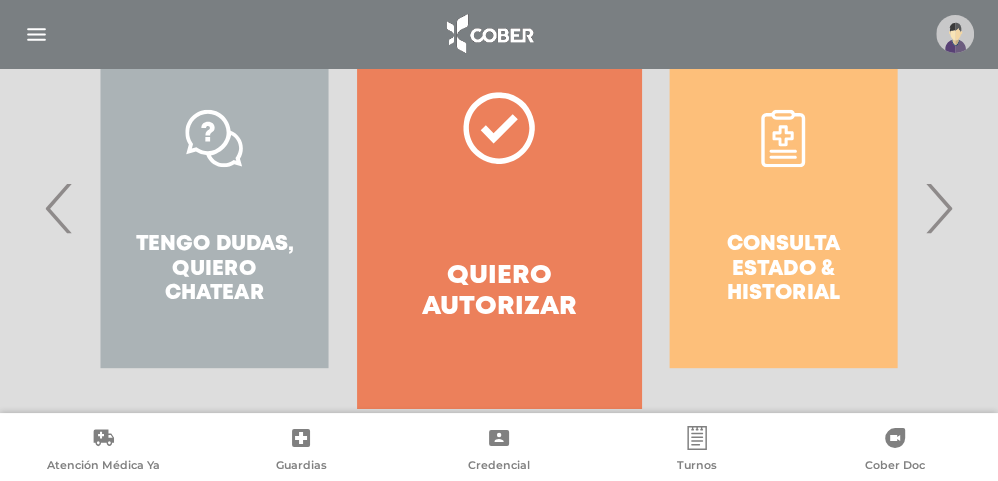 scroll, scrollTop: 500, scrollLeft: 0, axis: vertical 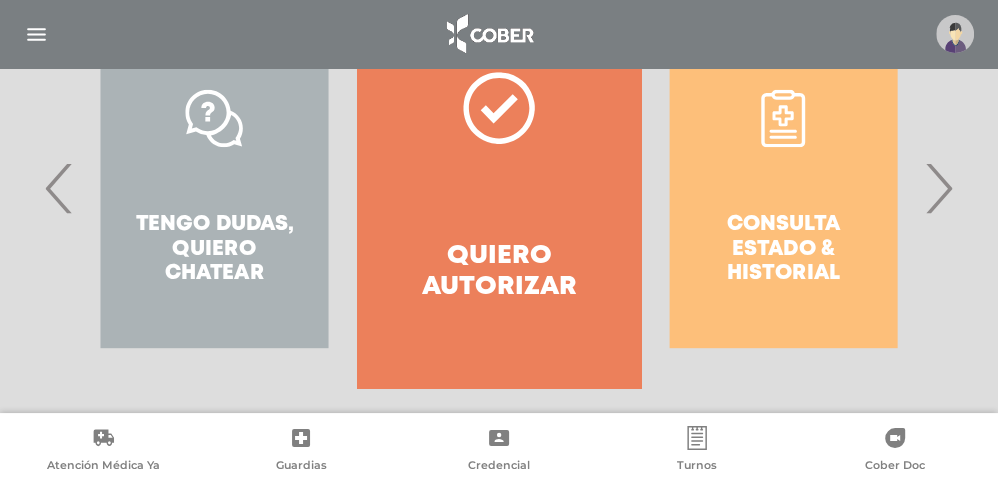 click on "›" at bounding box center [938, 188] 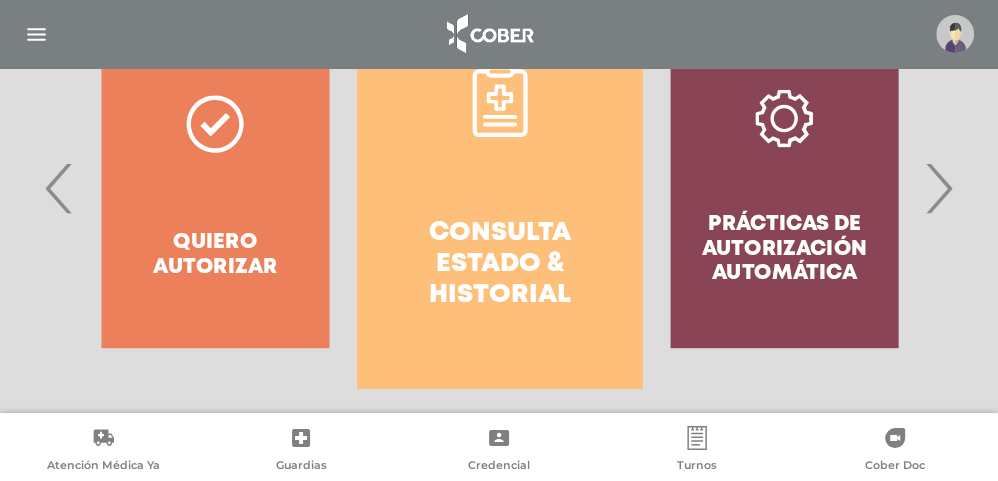 click on "Consulta estado & historial" at bounding box center (499, 265) 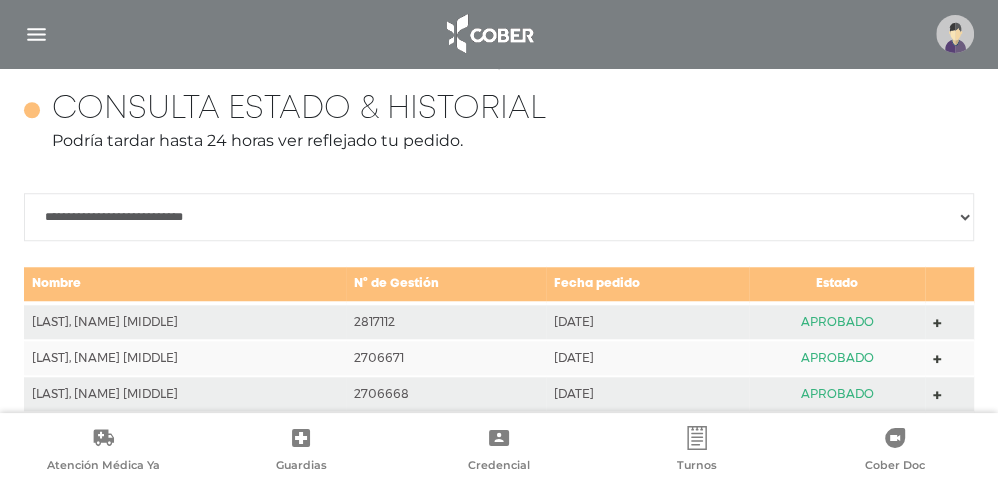 scroll, scrollTop: 888, scrollLeft: 0, axis: vertical 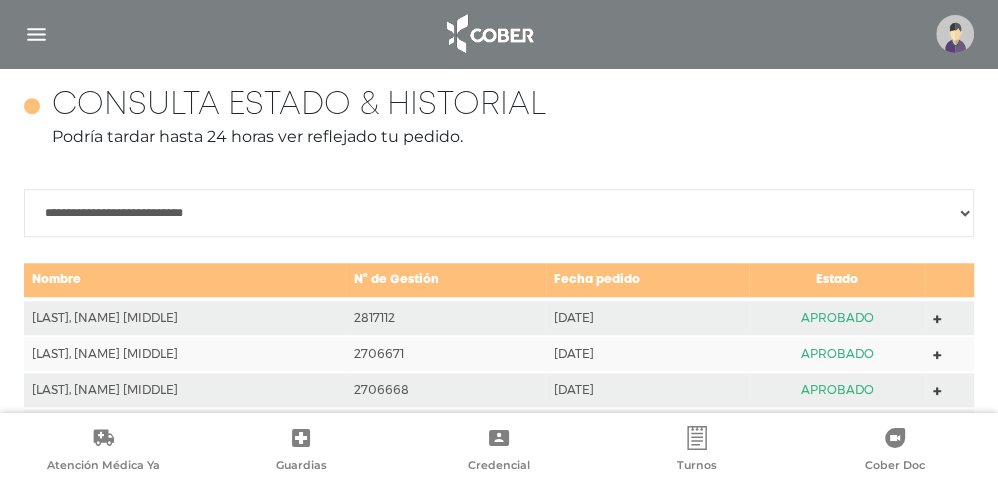 click on "**********" at bounding box center (499, 213) 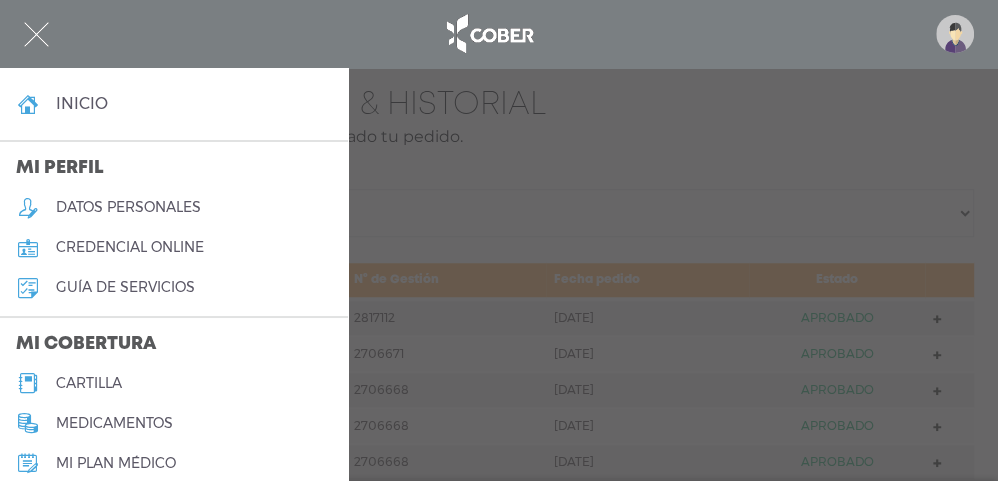 click at bounding box center (499, 34) 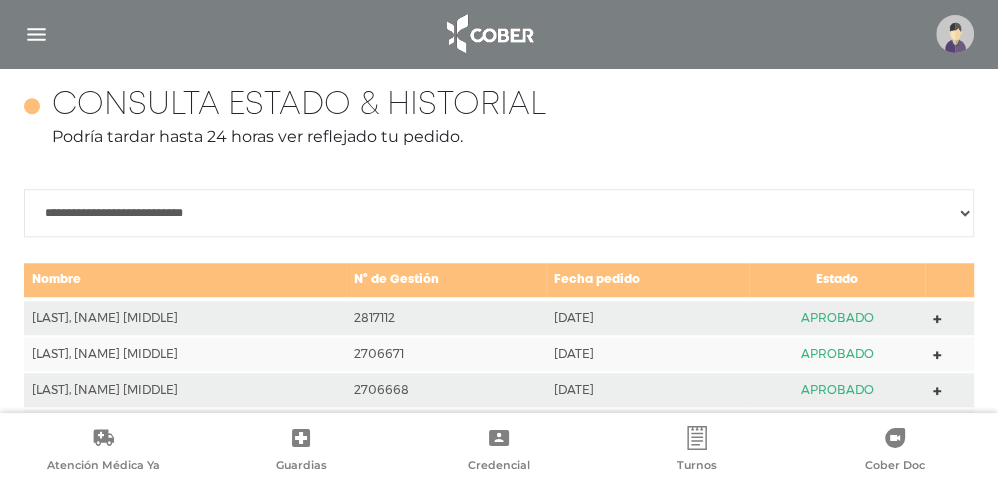drag, startPoint x: 53, startPoint y: 101, endPoint x: 536, endPoint y: 109, distance: 483.06625 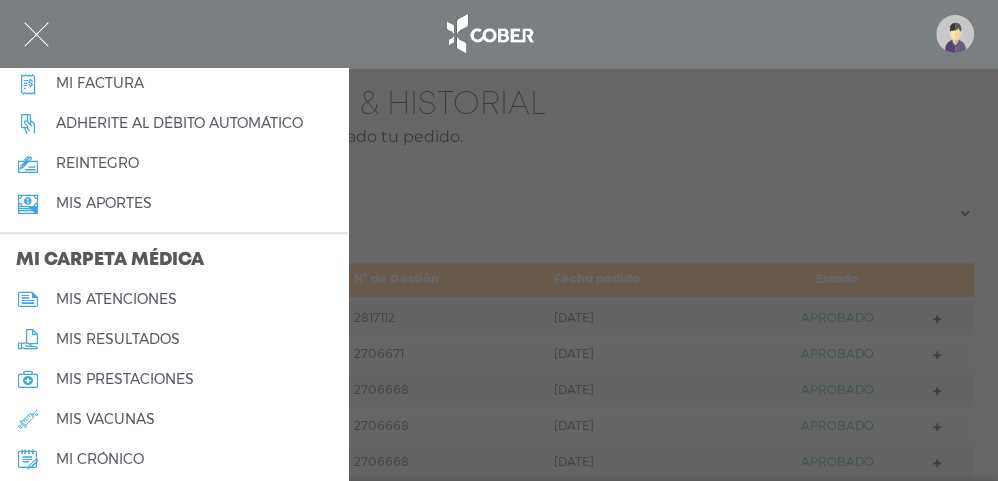 scroll, scrollTop: 800, scrollLeft: 0, axis: vertical 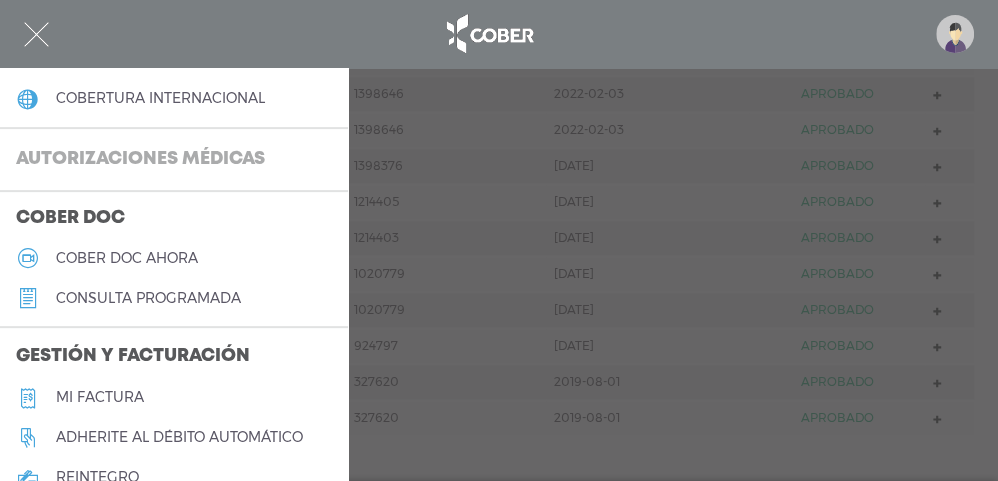 click on "Autorizaciones médicas" at bounding box center [140, 160] 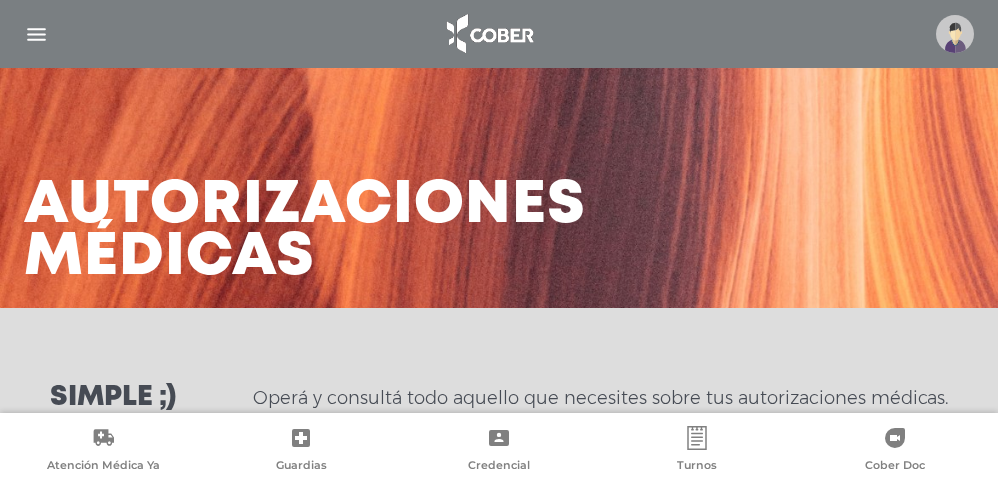 scroll, scrollTop: 0, scrollLeft: 0, axis: both 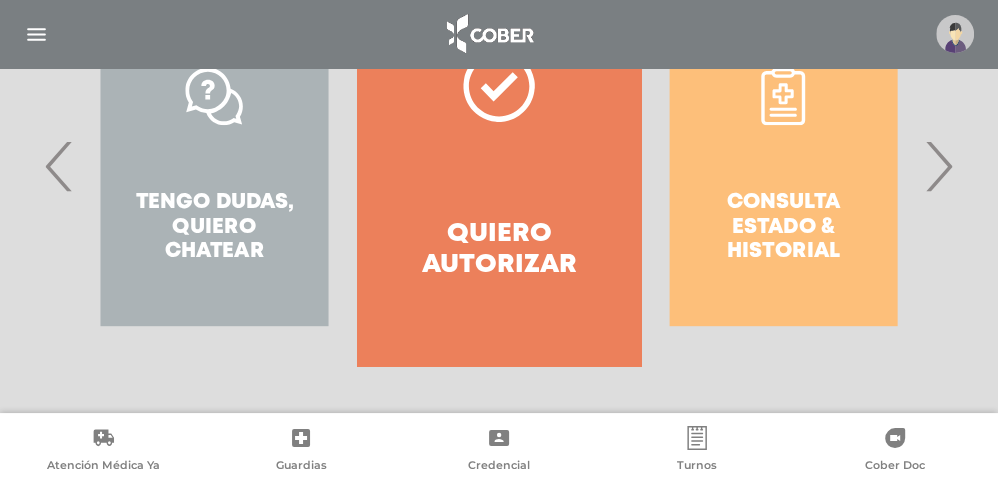 click on "‹" at bounding box center [59, 166] 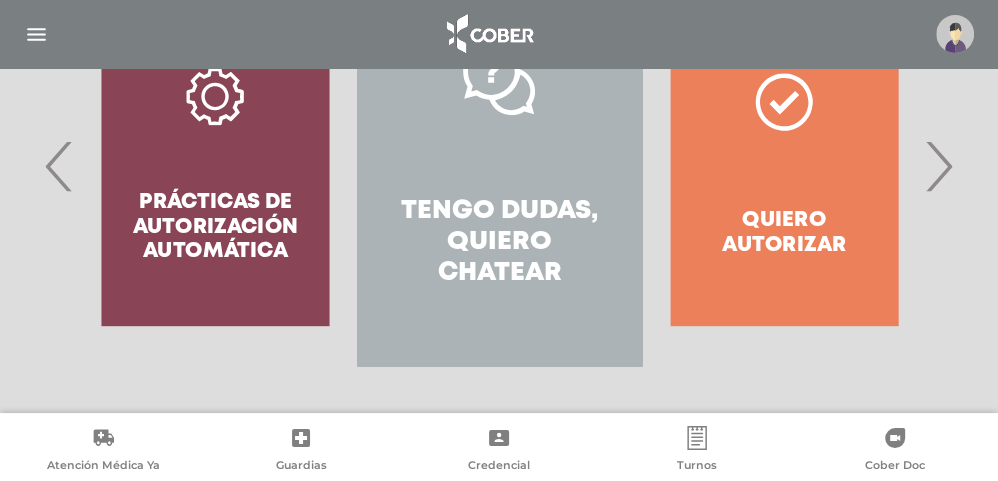 click on "‹" at bounding box center [59, 166] 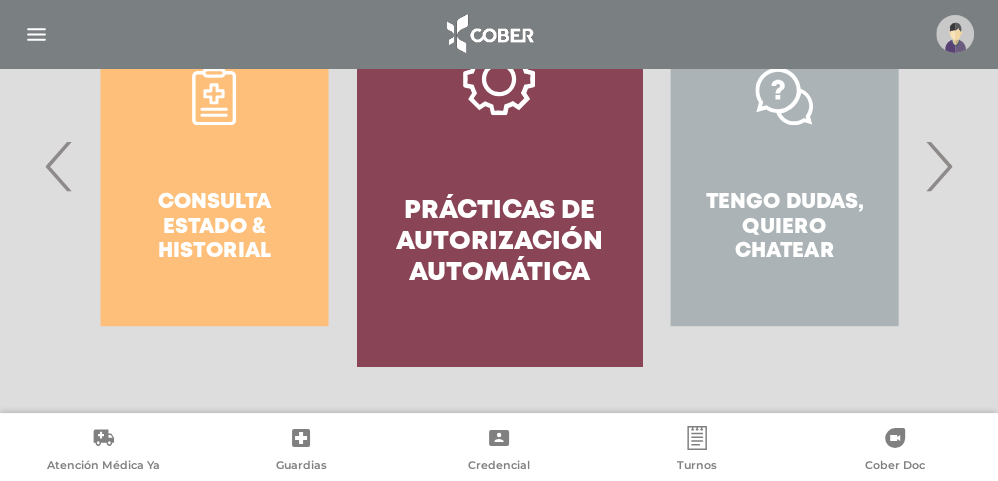 click on "‹" at bounding box center [59, 166] 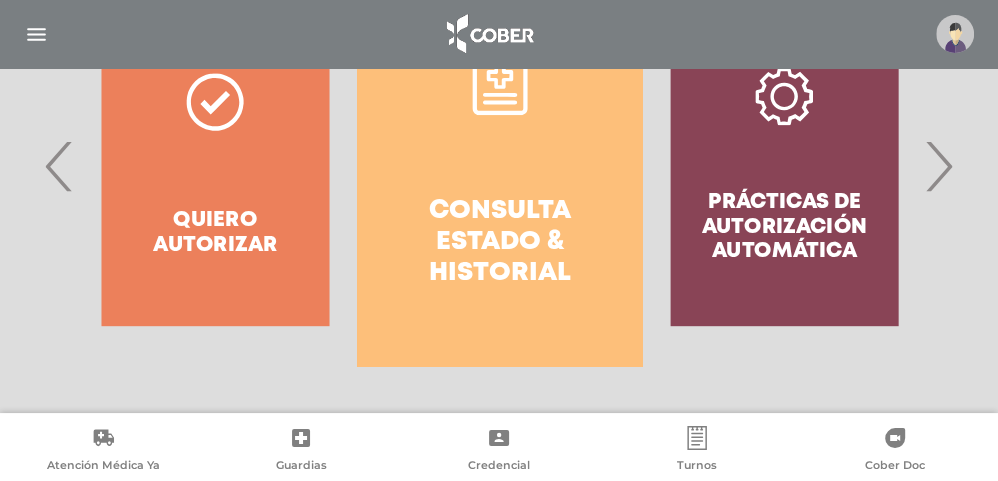 click on "Consulta estado & historial" at bounding box center [499, 243] 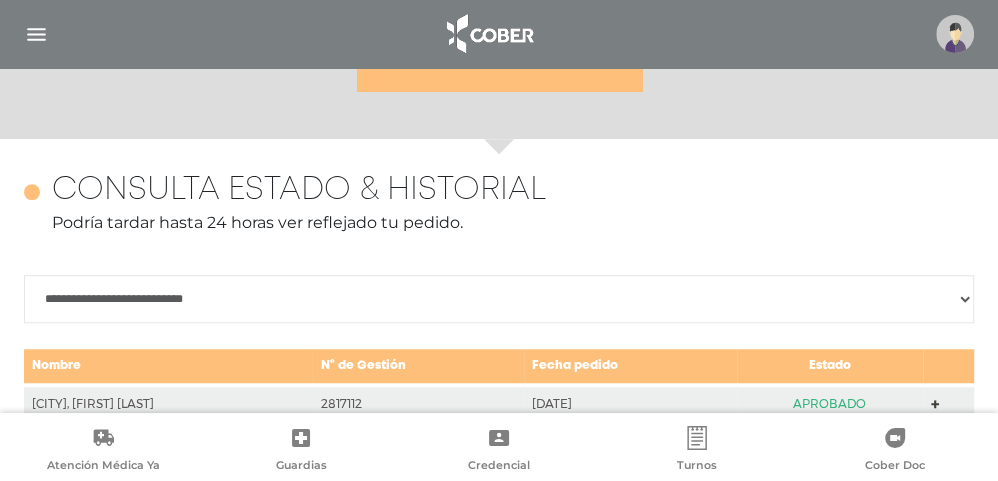 scroll, scrollTop: 888, scrollLeft: 0, axis: vertical 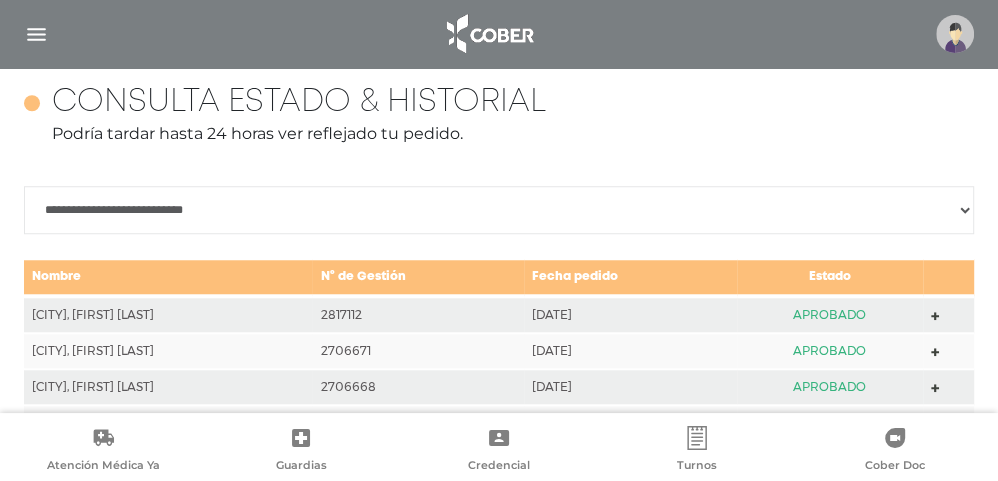 click on "**********" at bounding box center (499, 210) 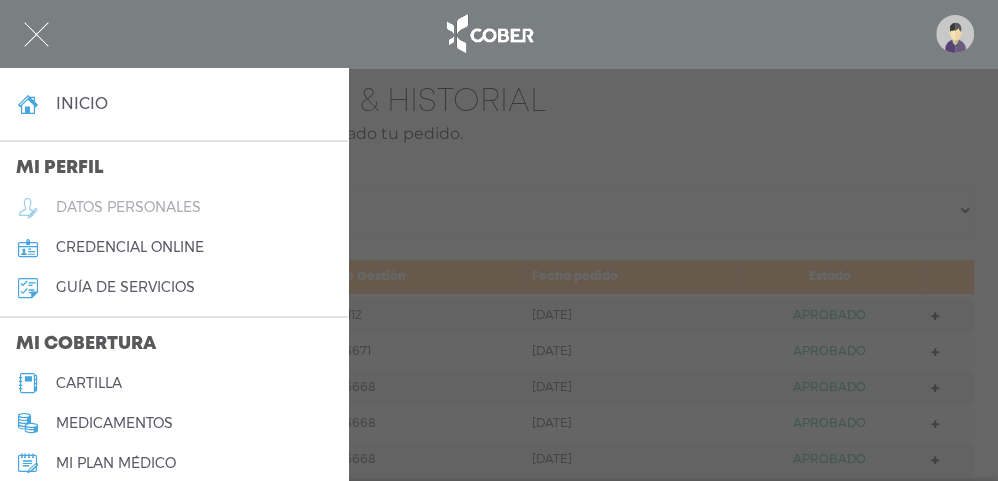 click on "datos personales" at bounding box center (128, 207) 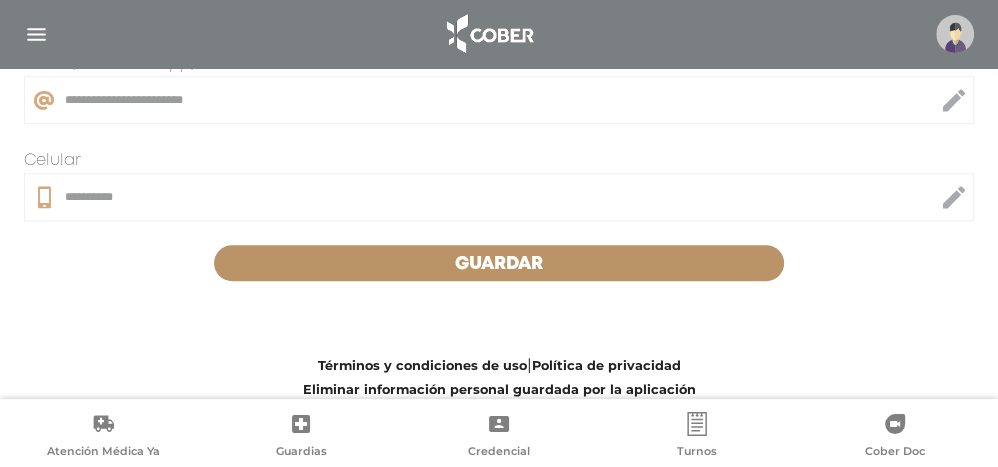 scroll, scrollTop: 772, scrollLeft: 0, axis: vertical 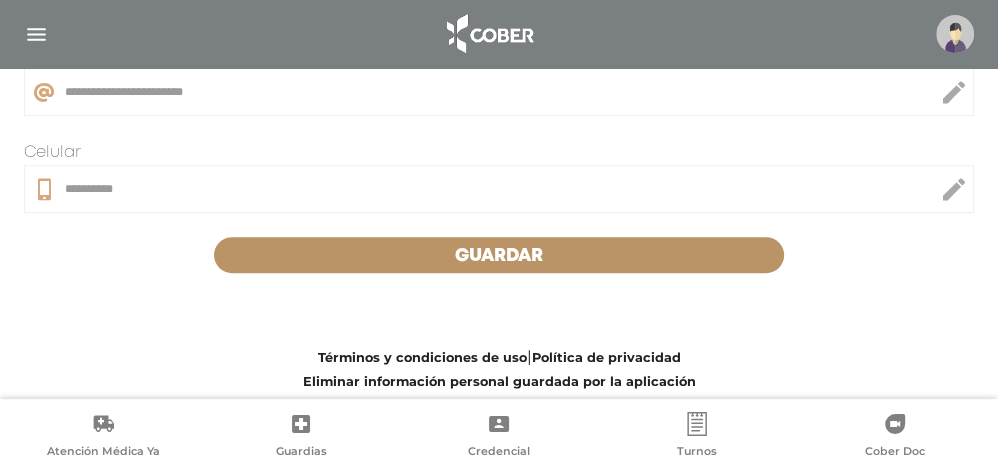 click at bounding box center [36, 34] 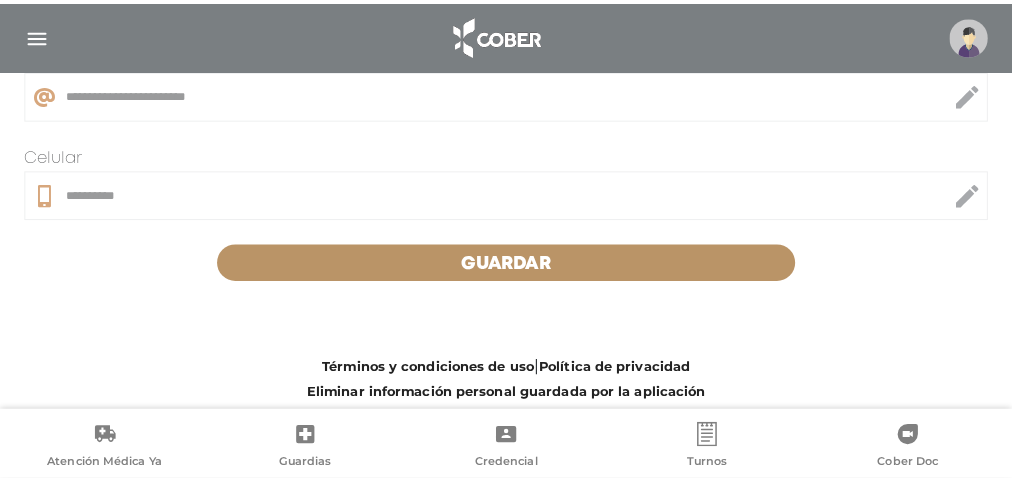 scroll, scrollTop: 757, scrollLeft: 0, axis: vertical 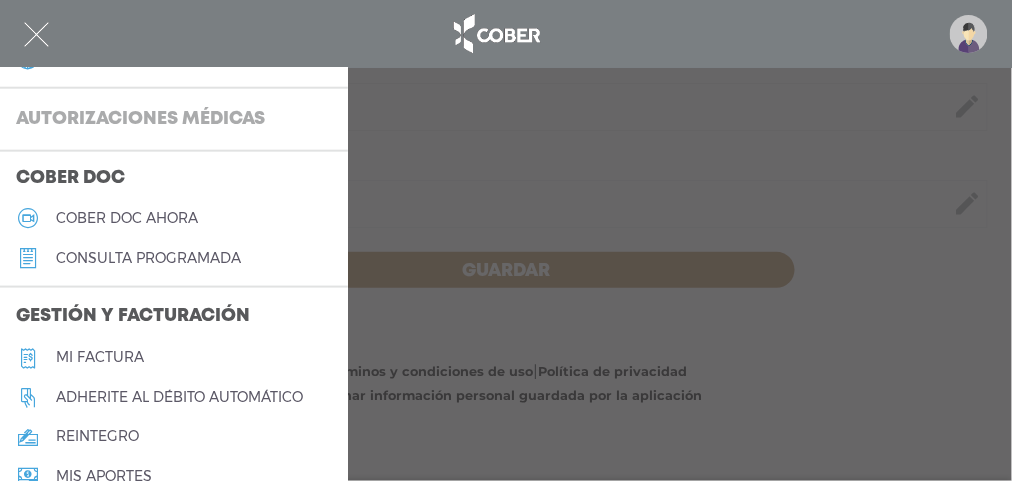 click on "Autorizaciones médicas" at bounding box center [140, 120] 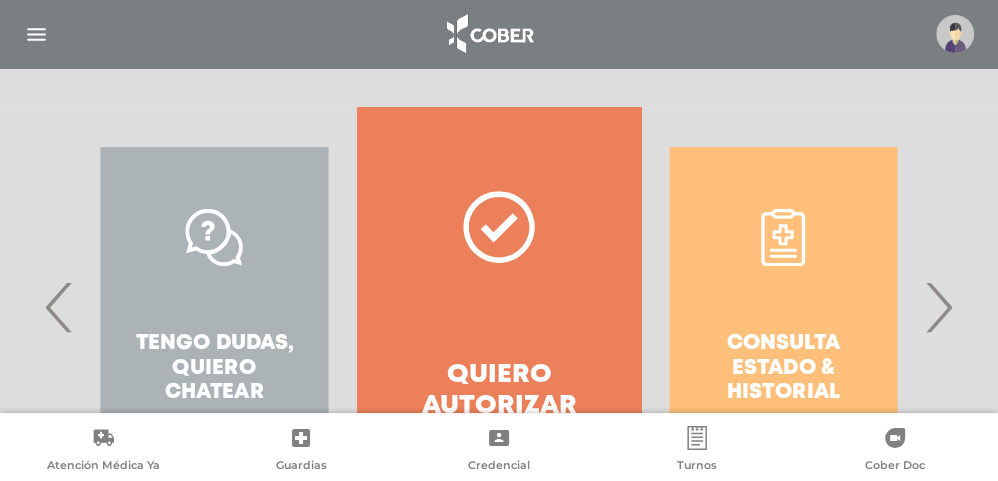 scroll, scrollTop: 500, scrollLeft: 0, axis: vertical 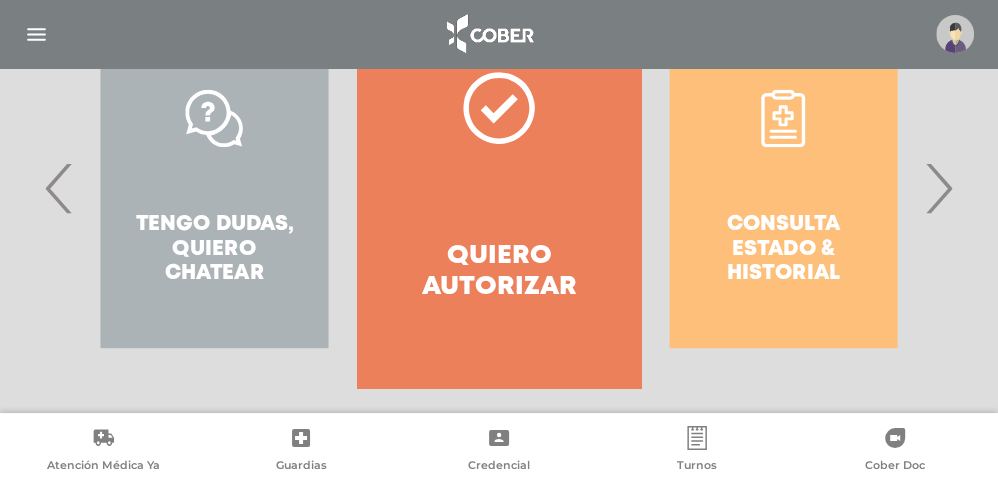click on "›" at bounding box center [938, 188] 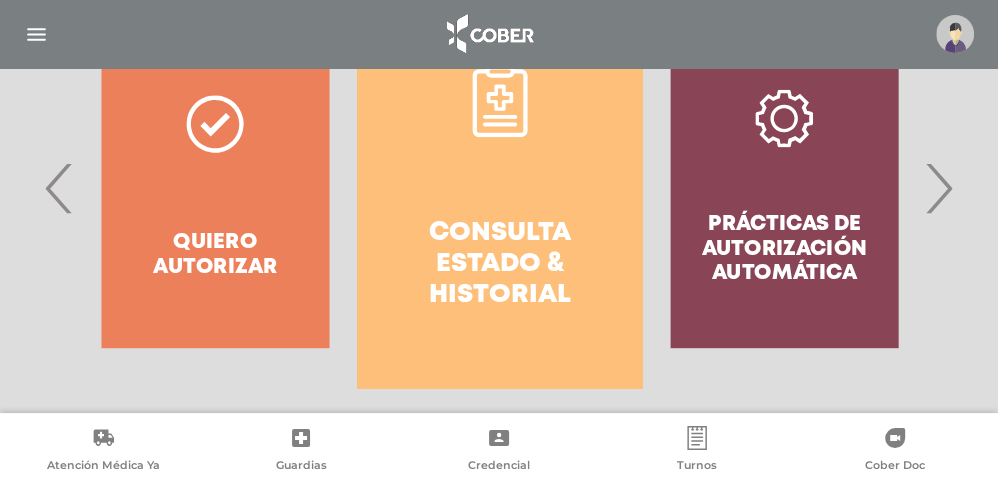 click on "Consulta estado & historial" at bounding box center [499, 265] 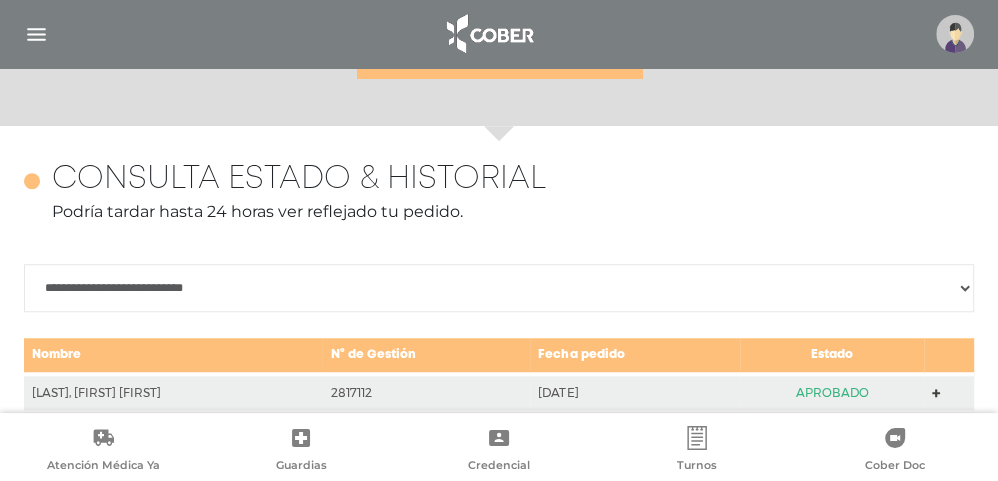 scroll, scrollTop: 888, scrollLeft: 0, axis: vertical 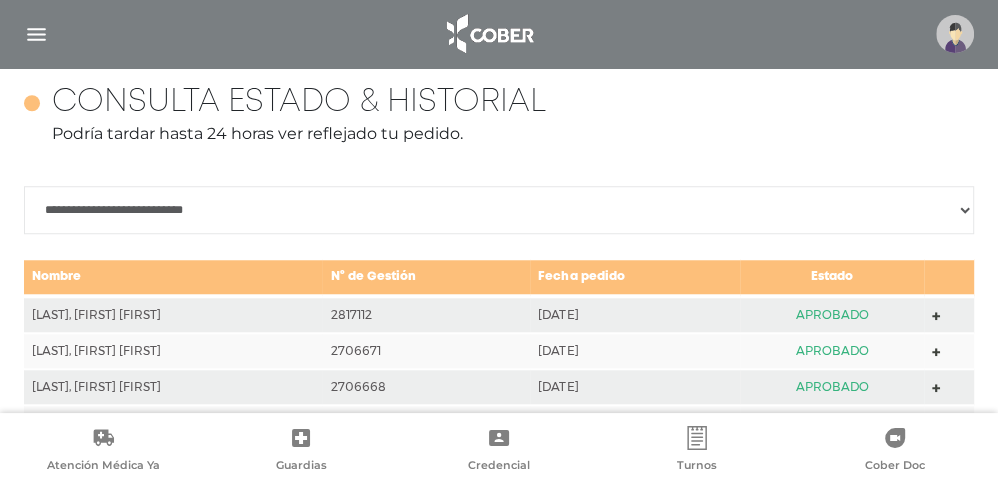 click on "**********" at bounding box center (499, 210) 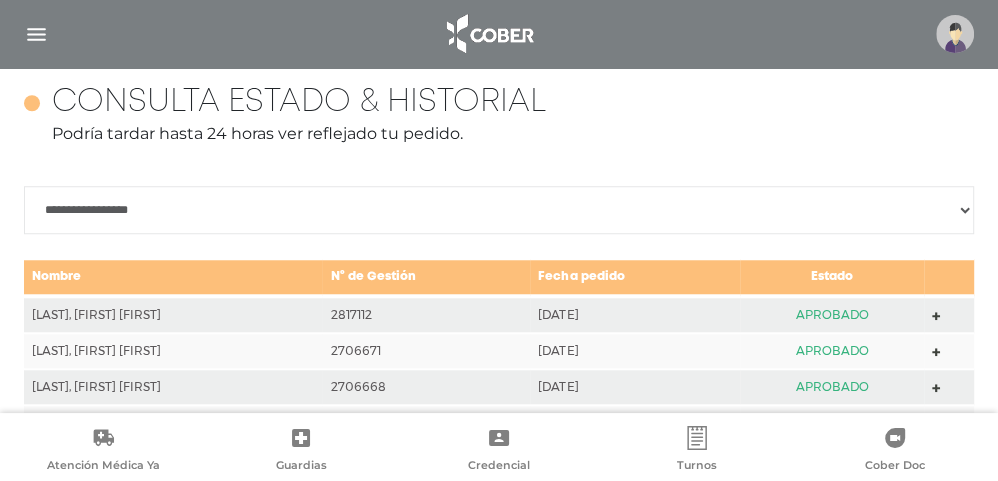 click on "**********" at bounding box center [499, 210] 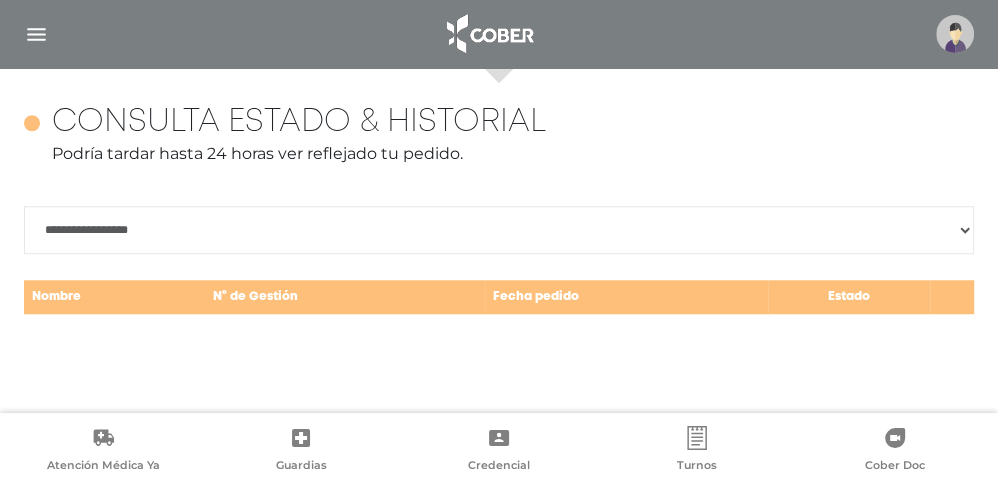 scroll, scrollTop: 868, scrollLeft: 0, axis: vertical 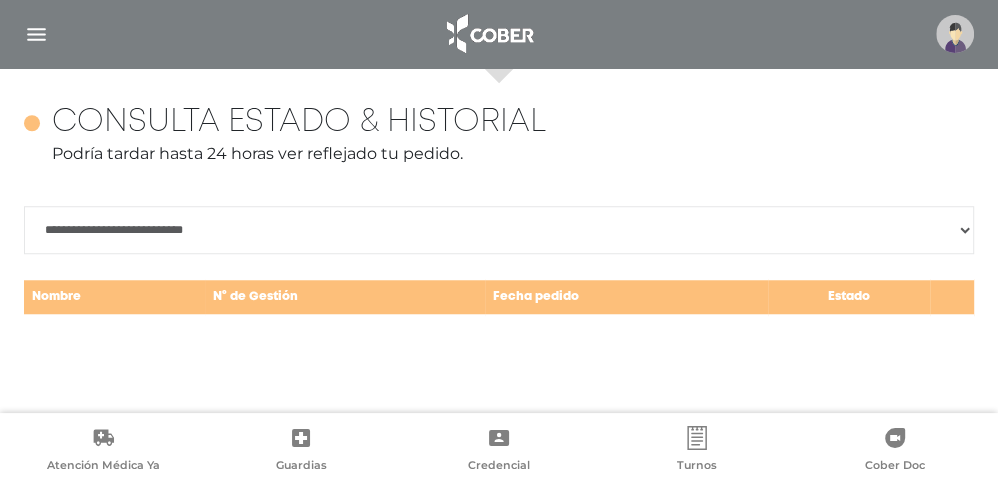 click on "**********" at bounding box center (499, 230) 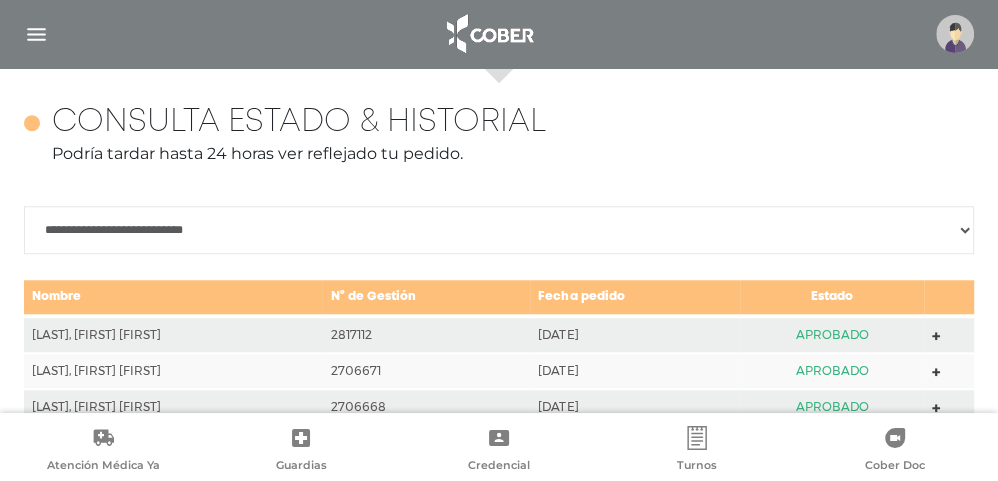 scroll, scrollTop: 888, scrollLeft: 0, axis: vertical 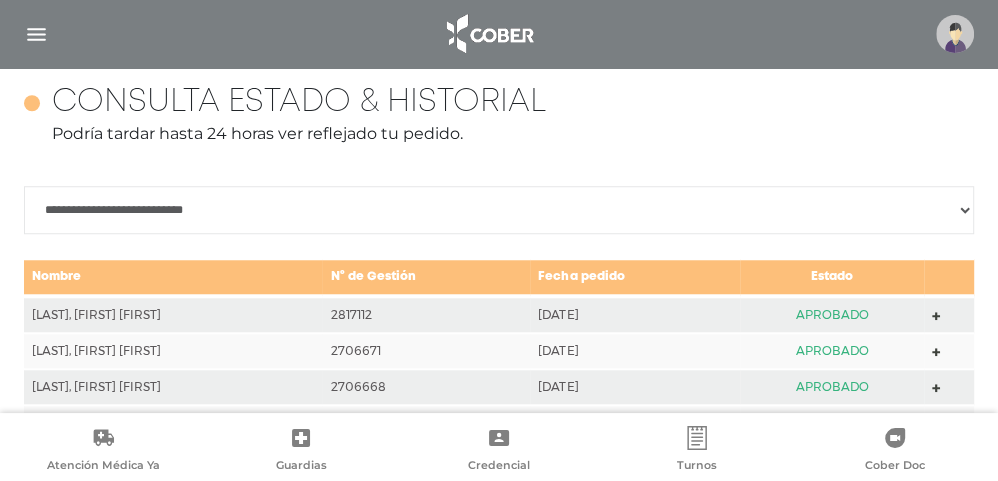 click at bounding box center [499, 34] 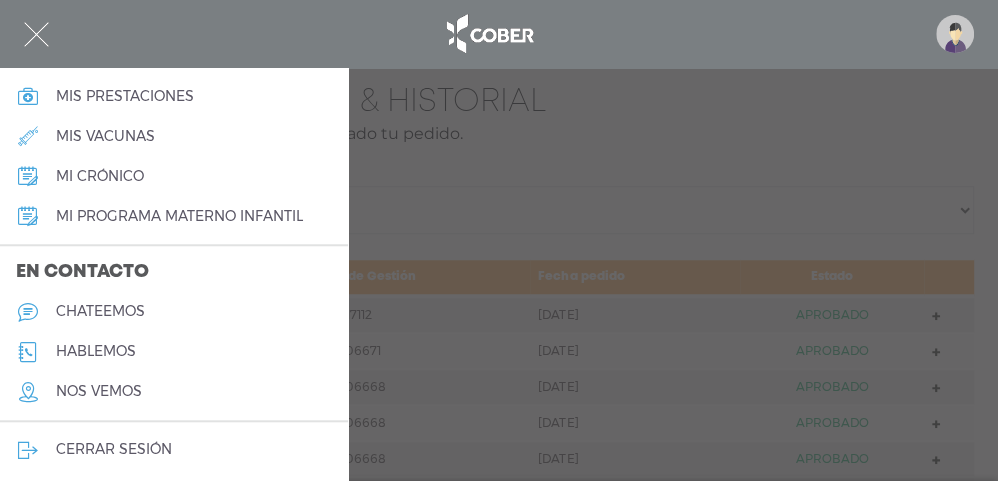 scroll, scrollTop: 1060, scrollLeft: 0, axis: vertical 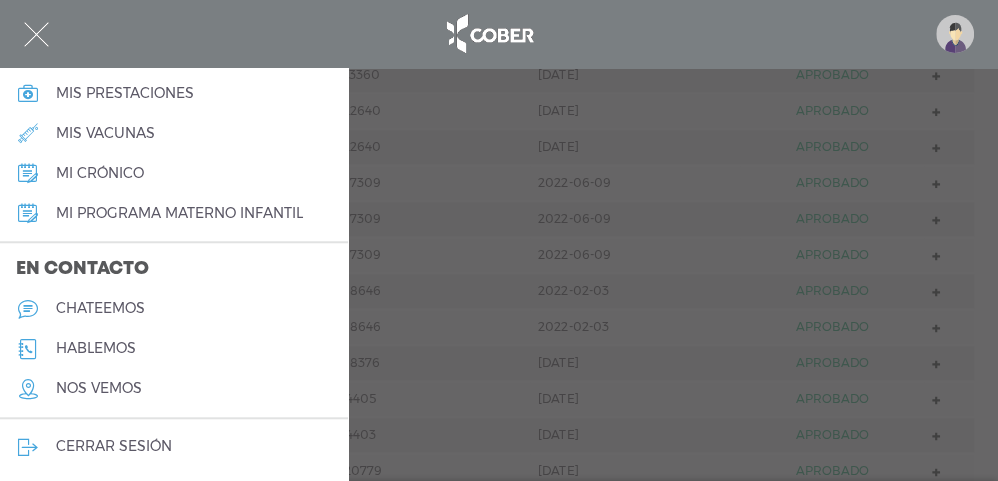 click on "cerrar sesión" at bounding box center [114, 446] 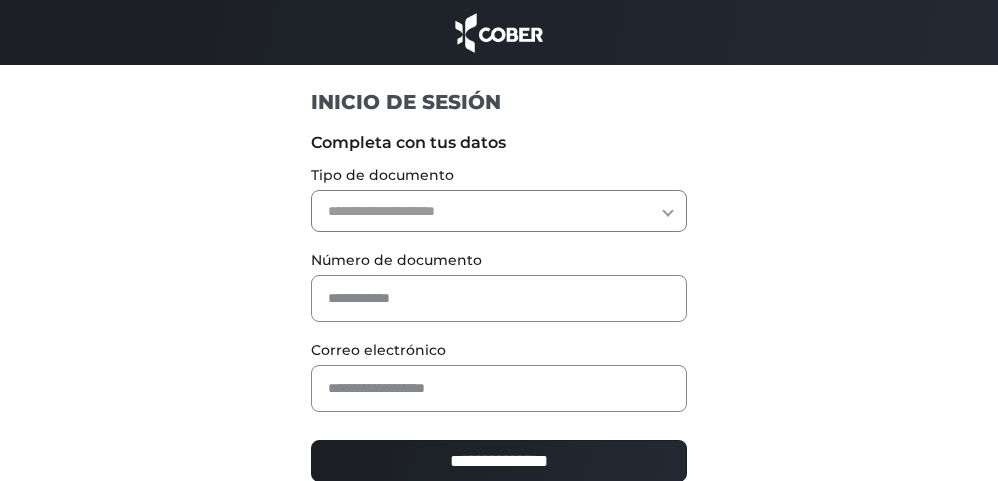 scroll, scrollTop: 0, scrollLeft: 0, axis: both 